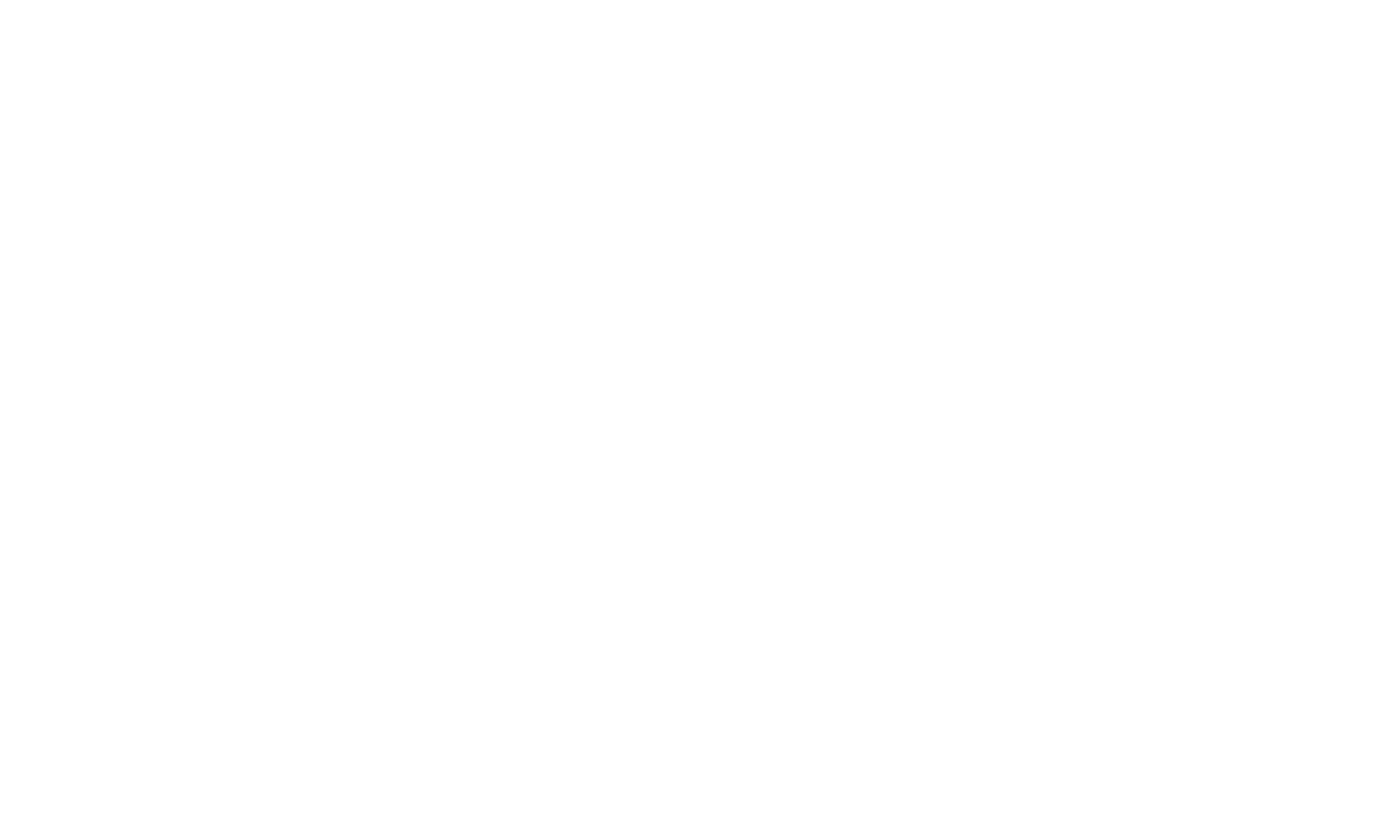 scroll, scrollTop: 0, scrollLeft: 0, axis: both 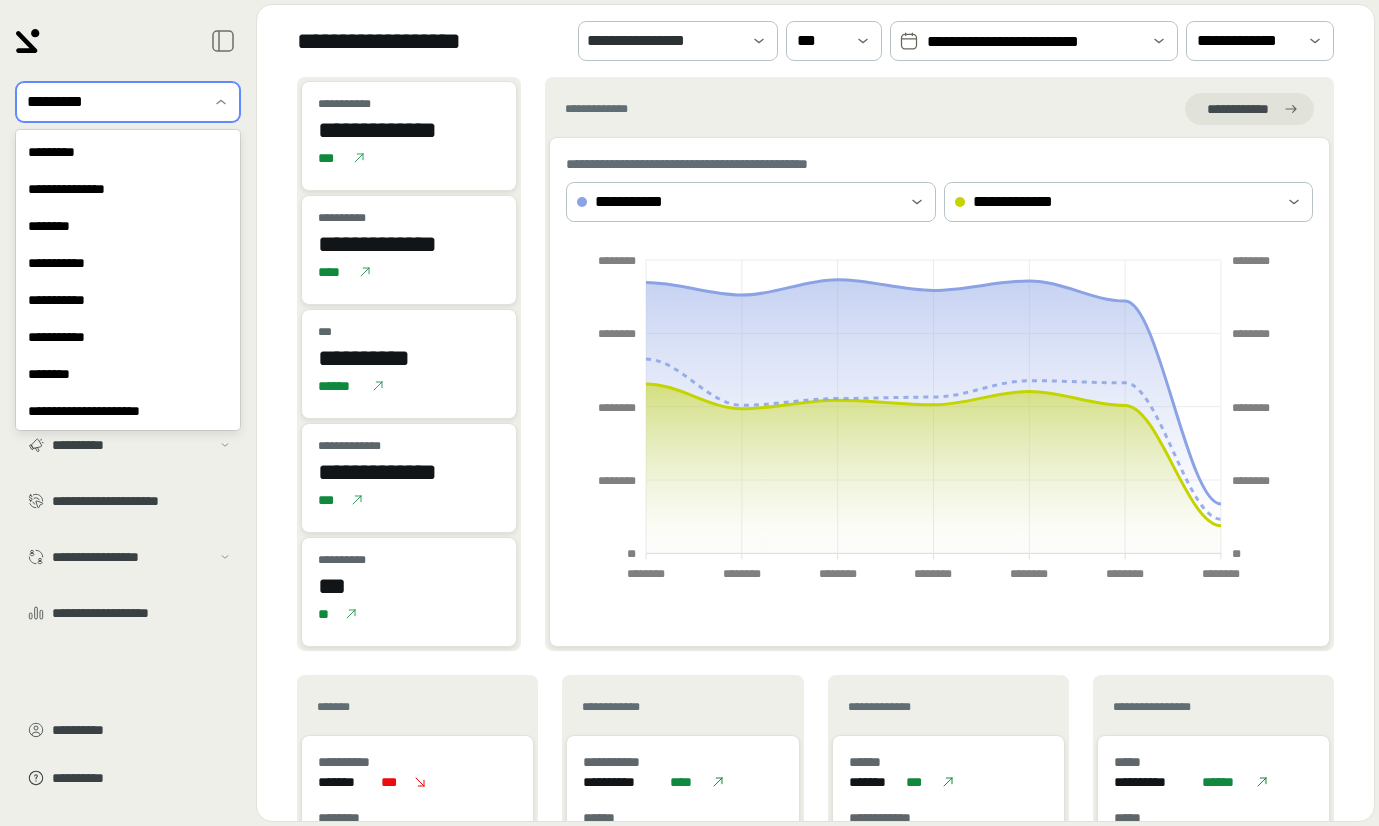 click at bounding box center [114, 102] 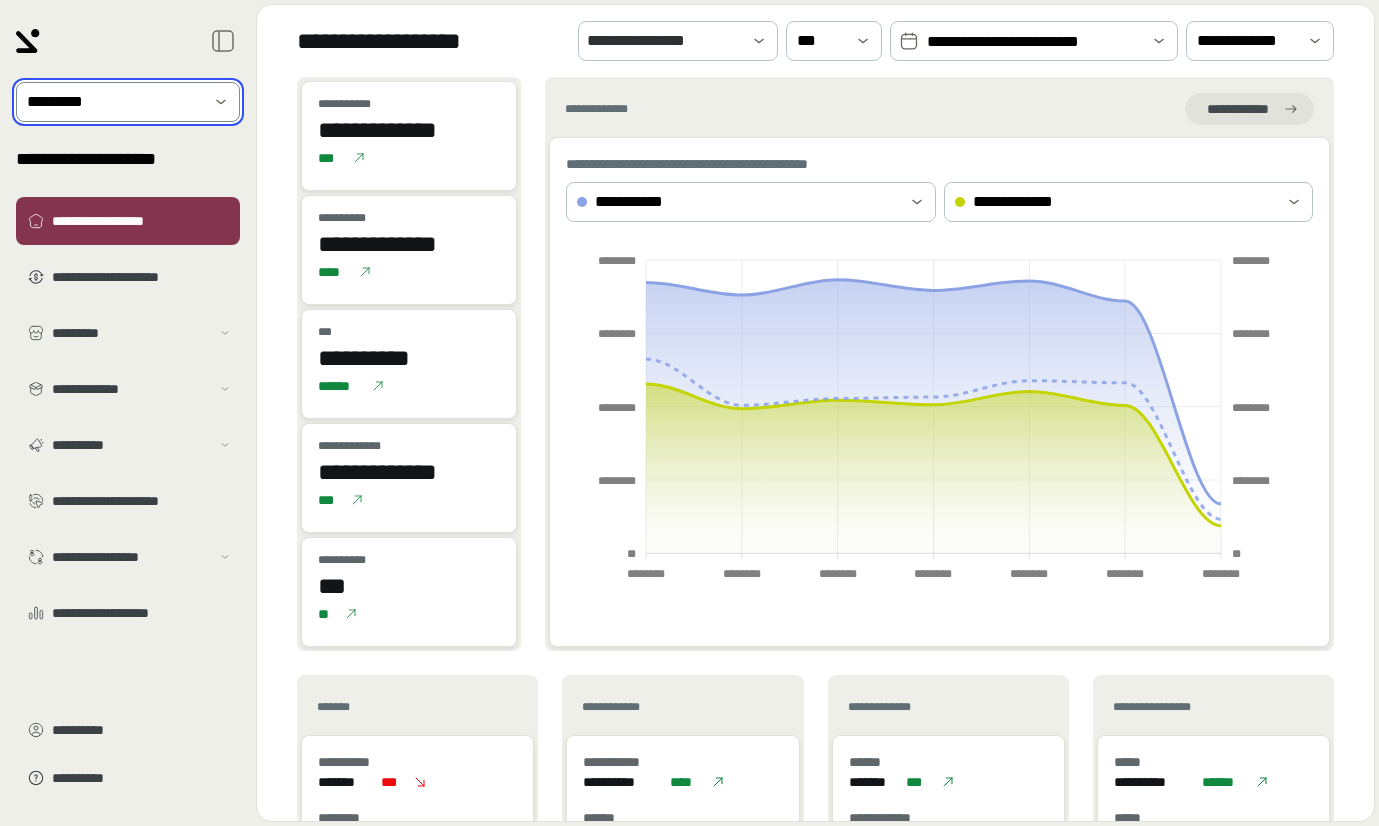click at bounding box center (221, 102) 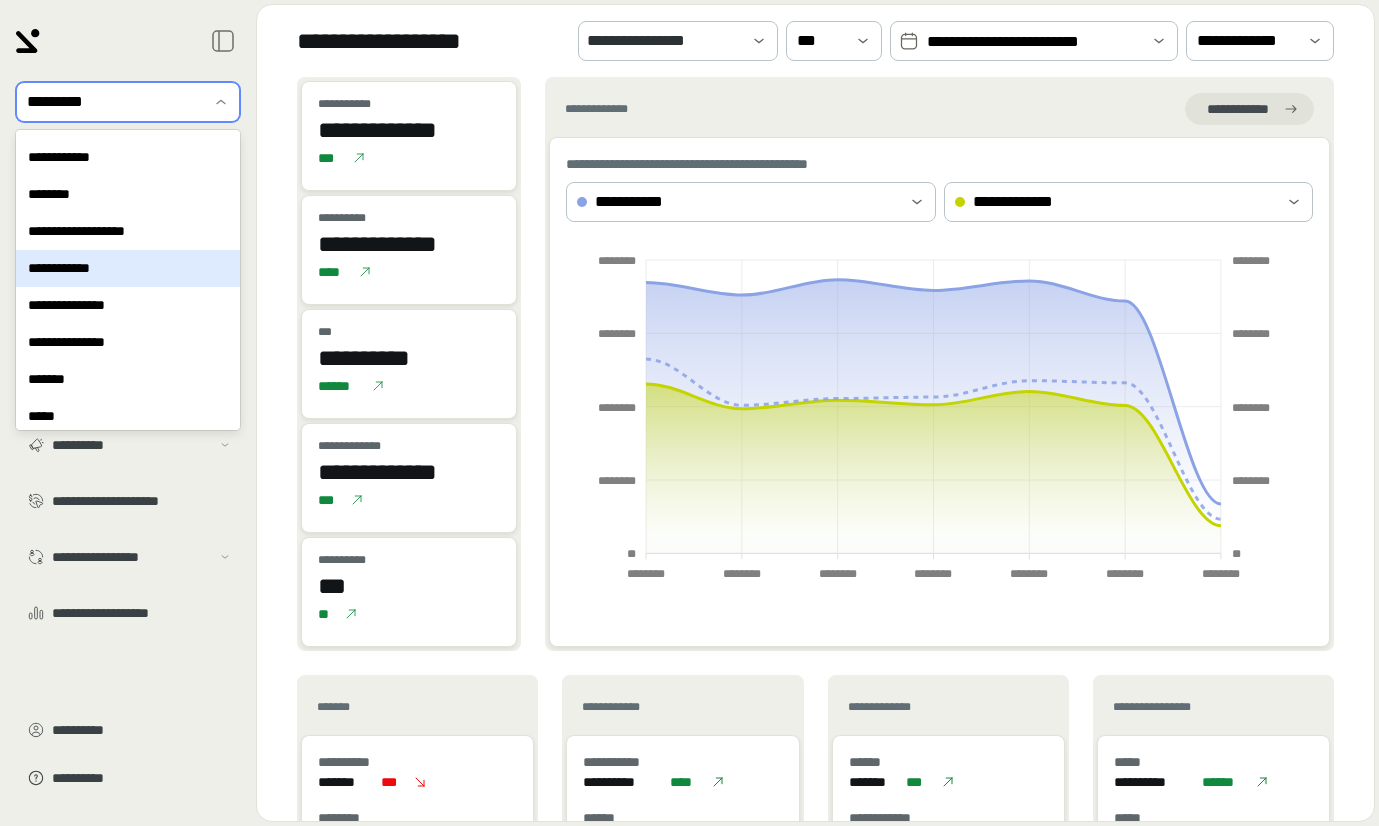 scroll, scrollTop: 608, scrollLeft: 0, axis: vertical 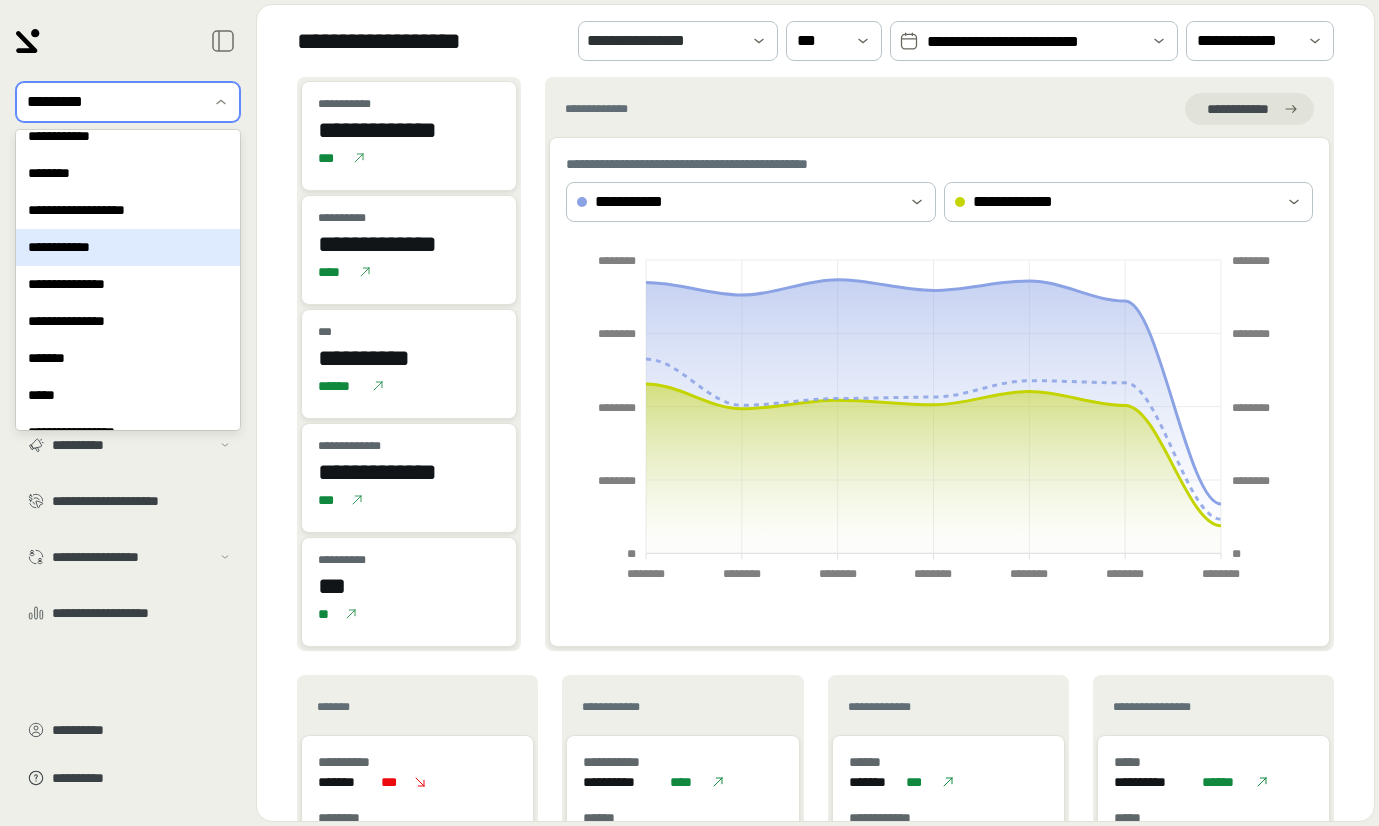 click on "**********" at bounding box center (128, 247) 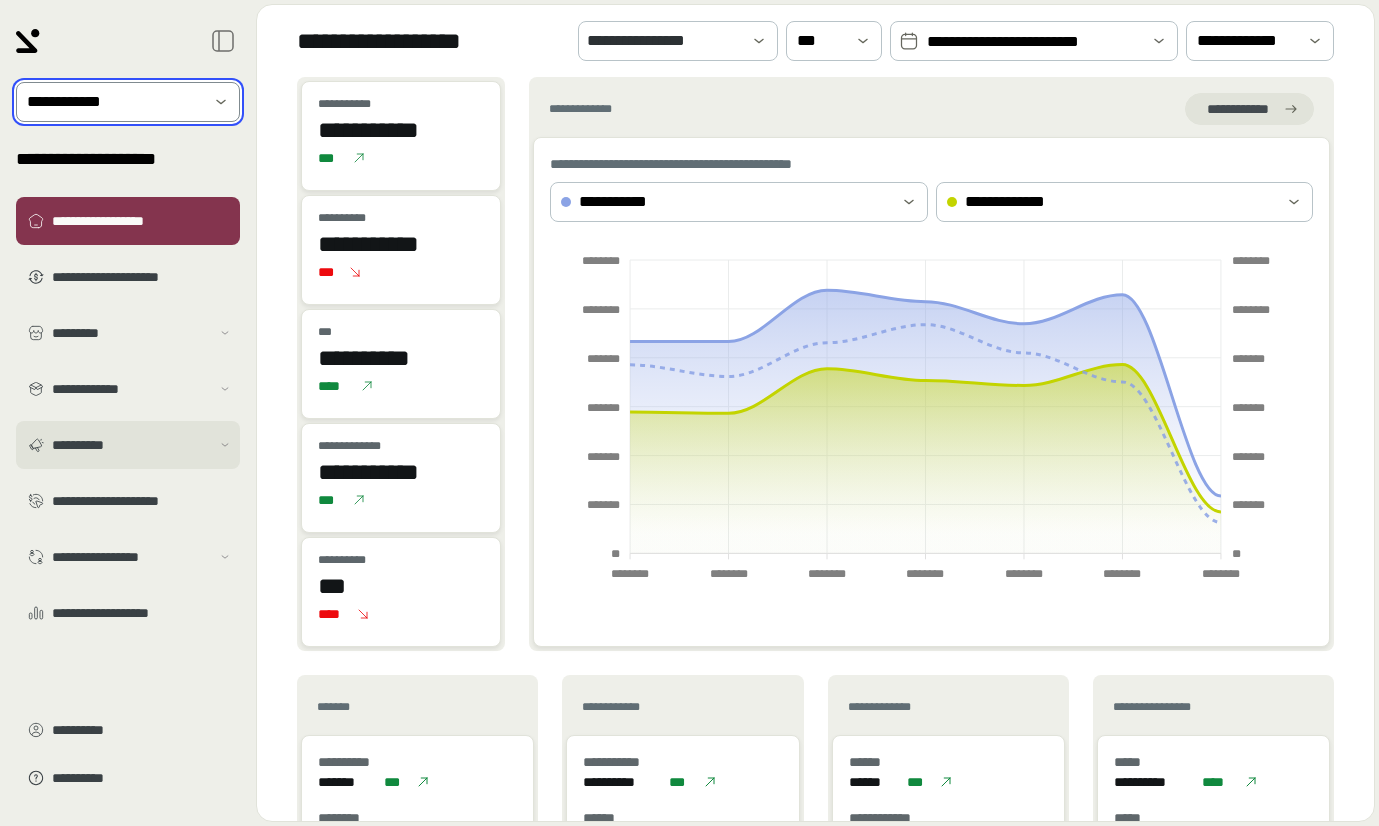 click on "**********" at bounding box center (128, 445) 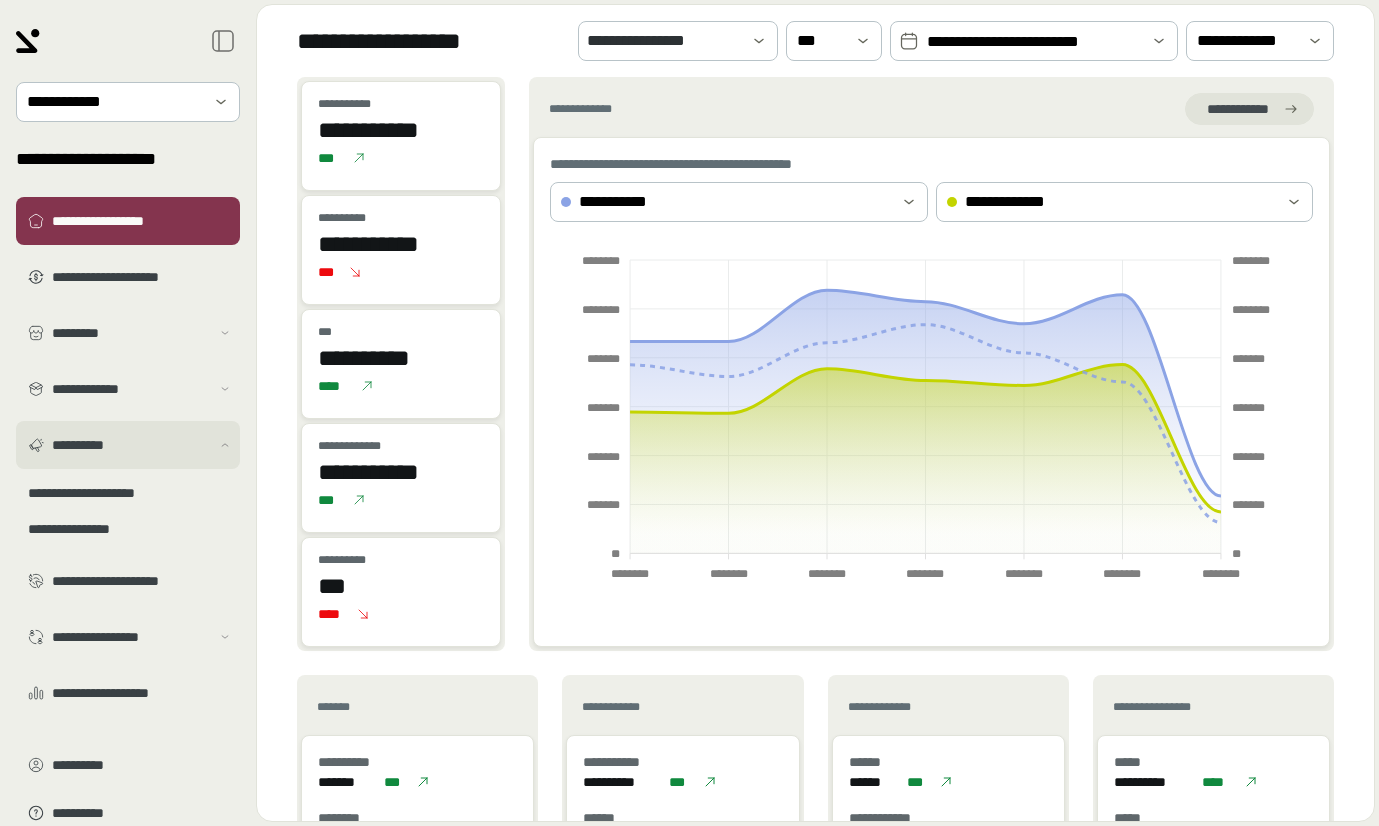 click on "**********" at bounding box center (128, 445) 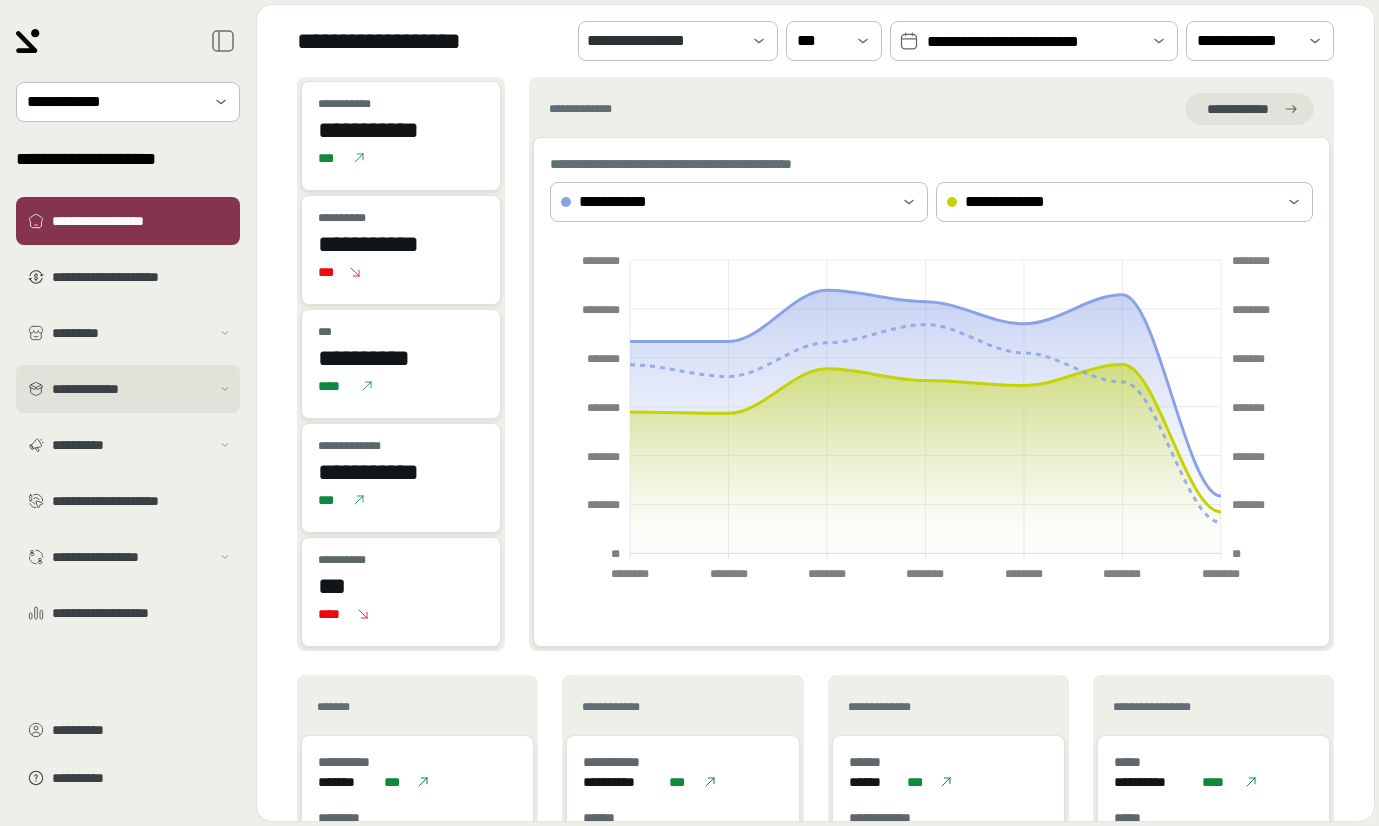 click on "**********" at bounding box center (128, 389) 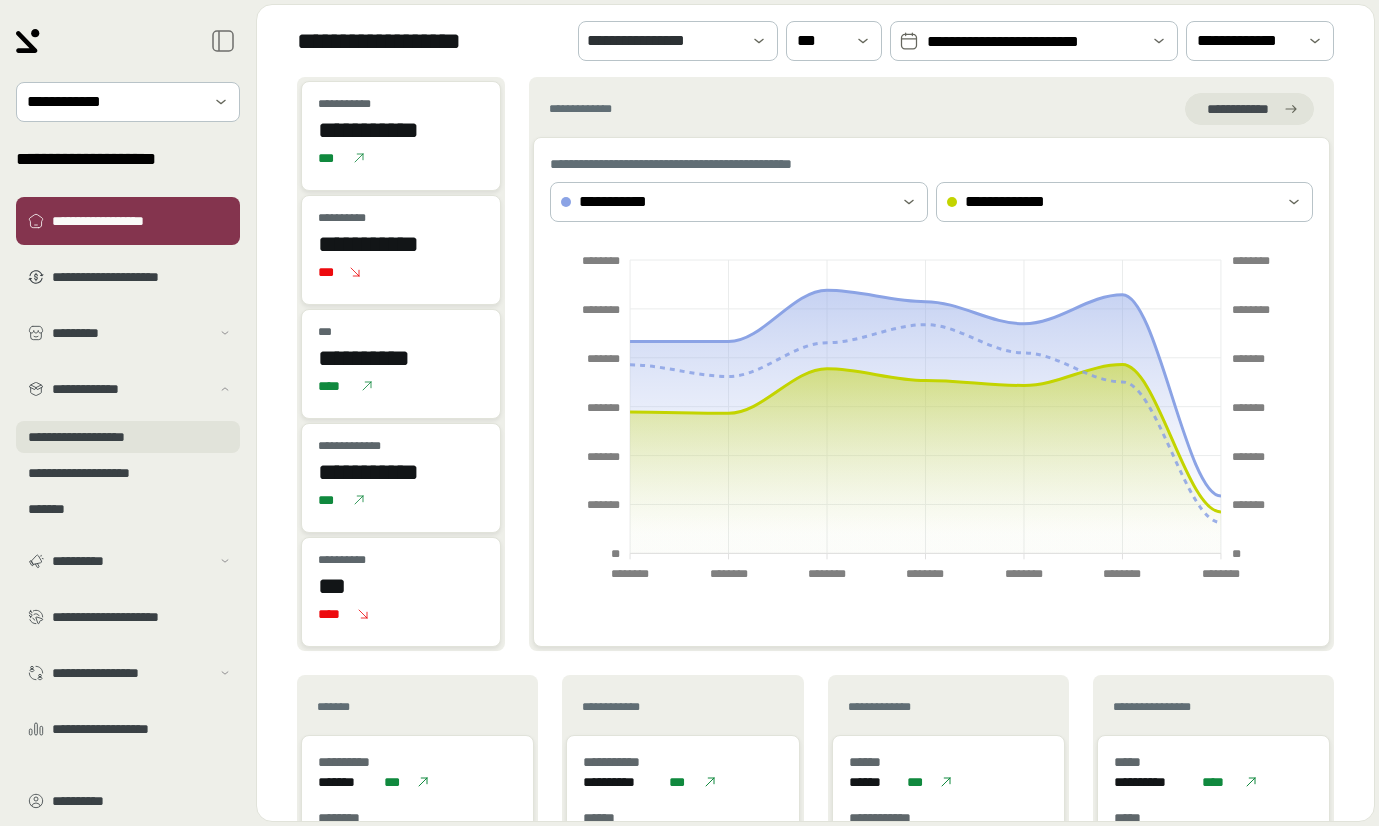 click on "**********" at bounding box center (128, 437) 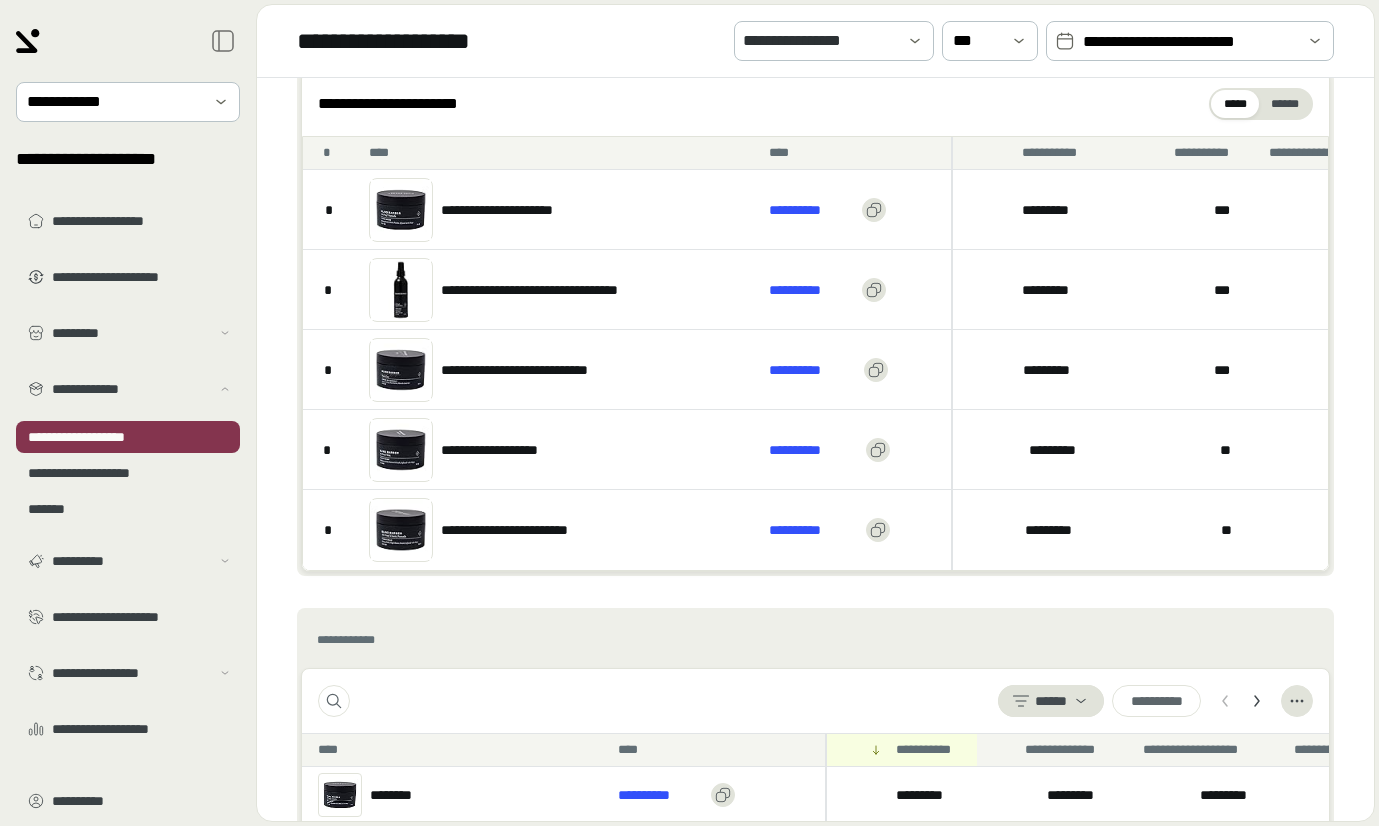 scroll, scrollTop: 0, scrollLeft: 0, axis: both 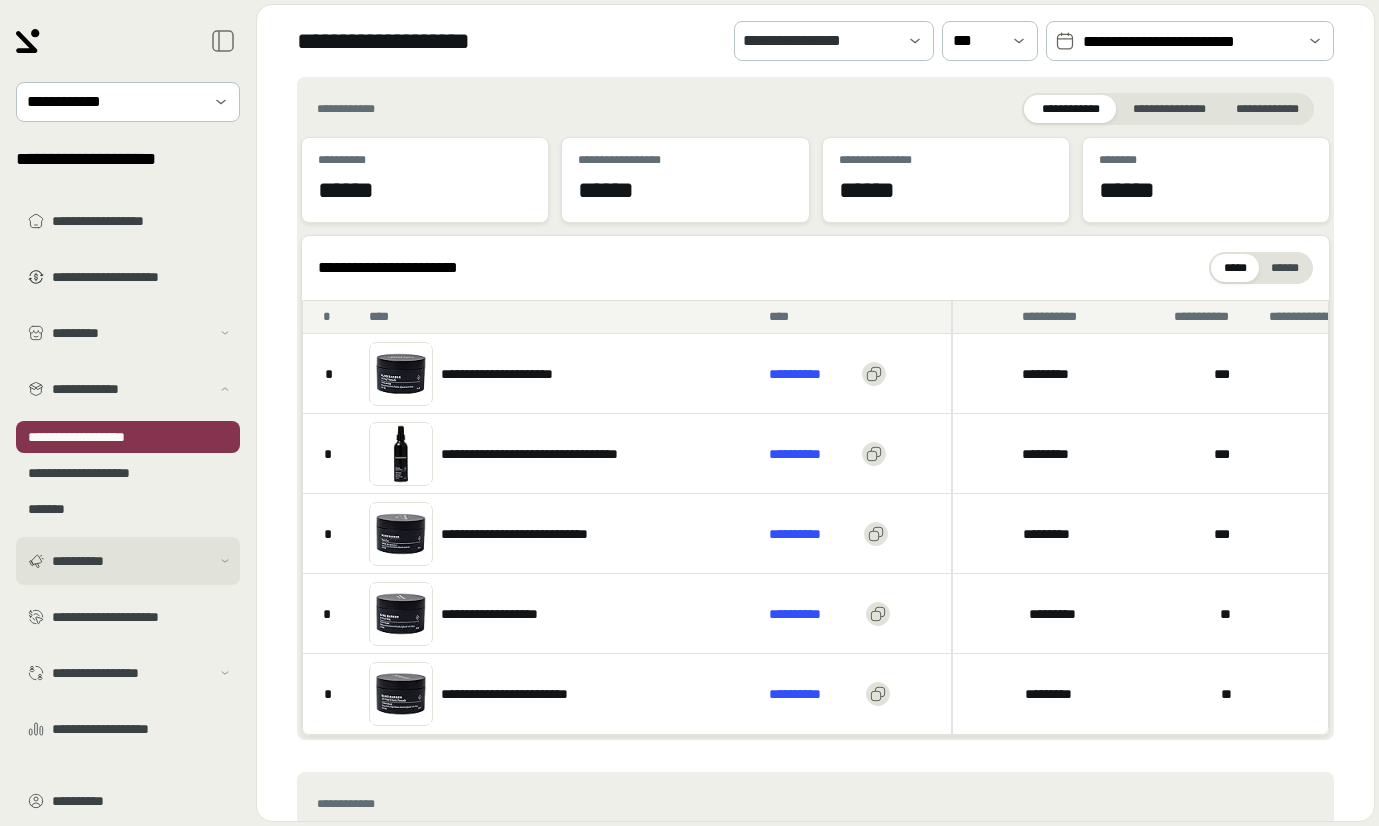 click on "**********" at bounding box center [131, 561] 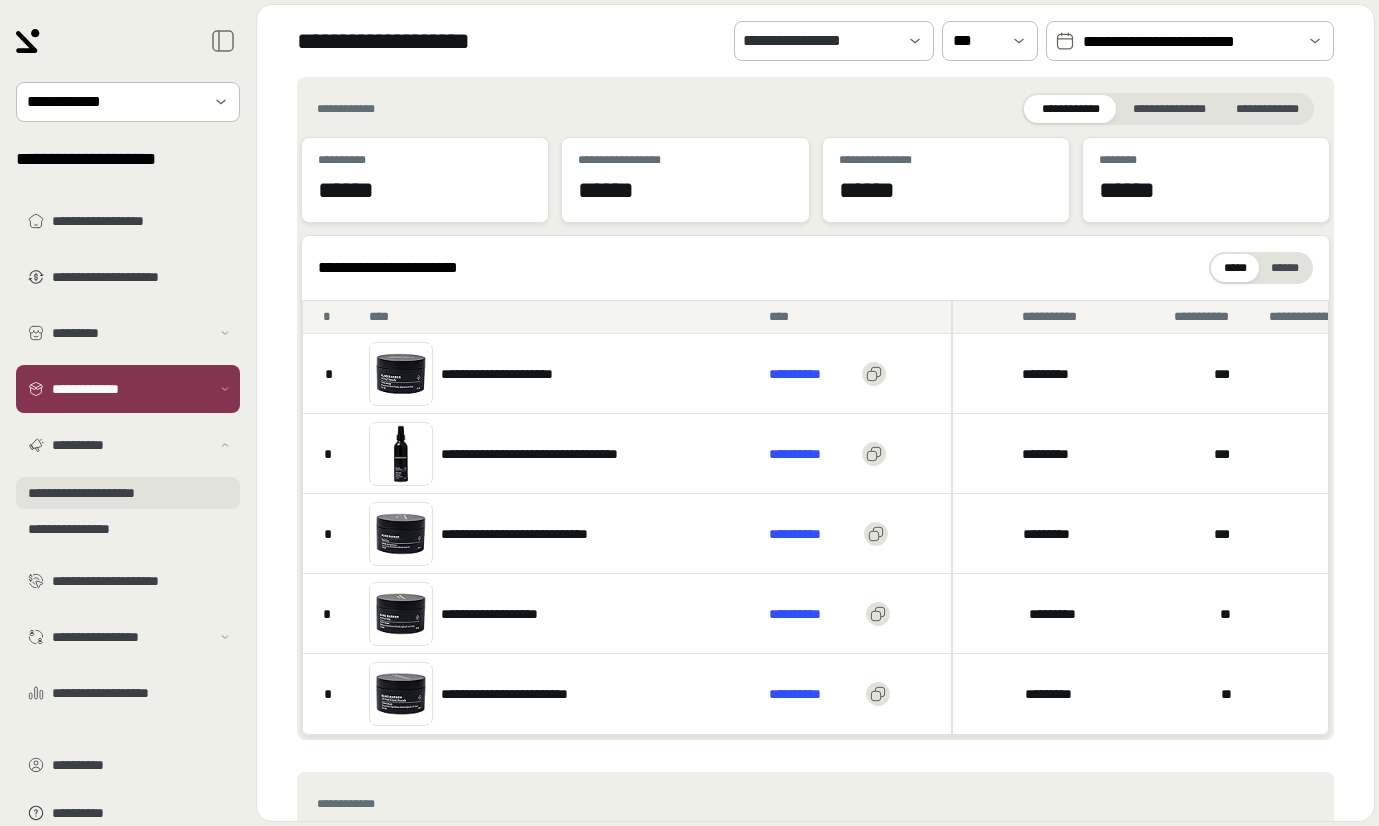 click on "**********" at bounding box center (128, 493) 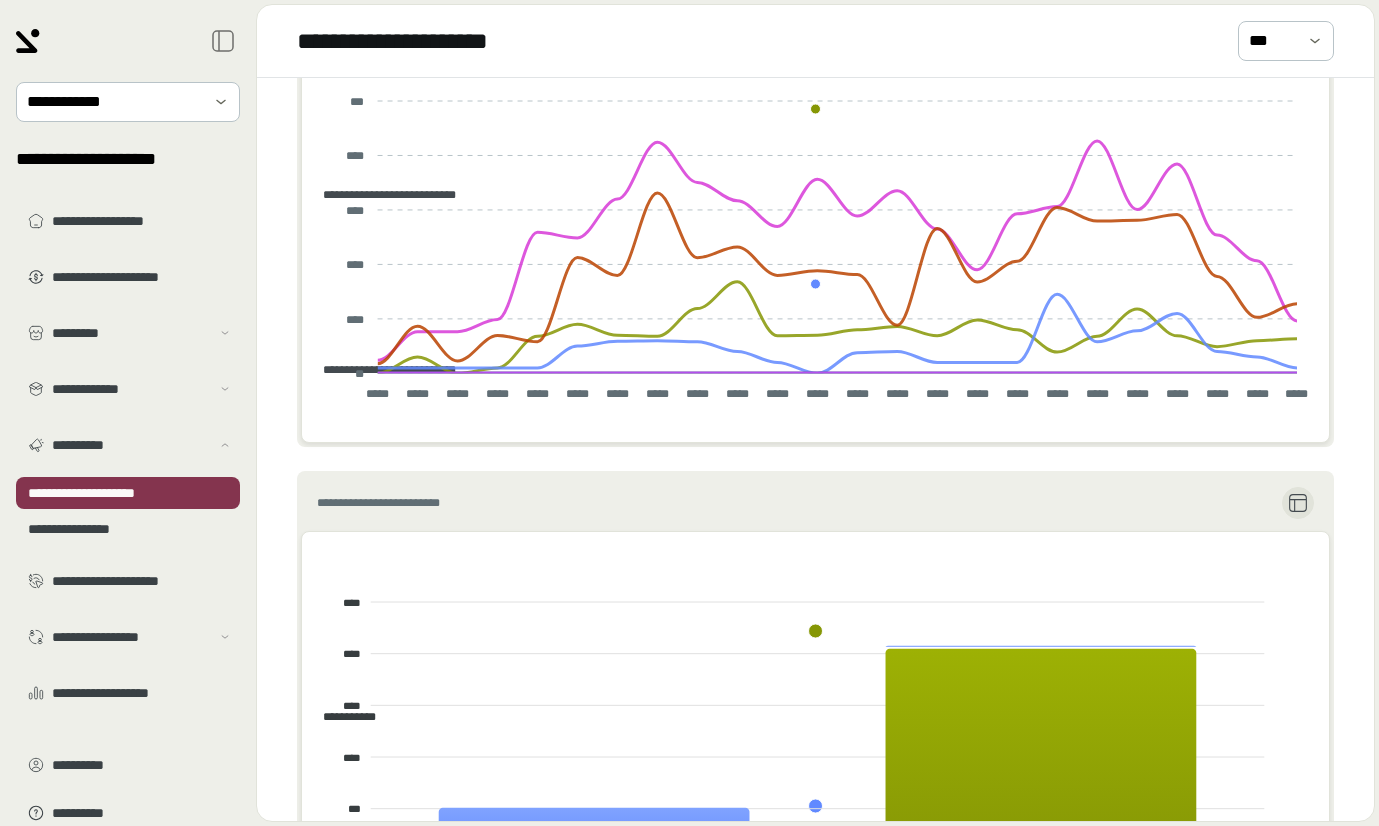scroll, scrollTop: 1425, scrollLeft: 0, axis: vertical 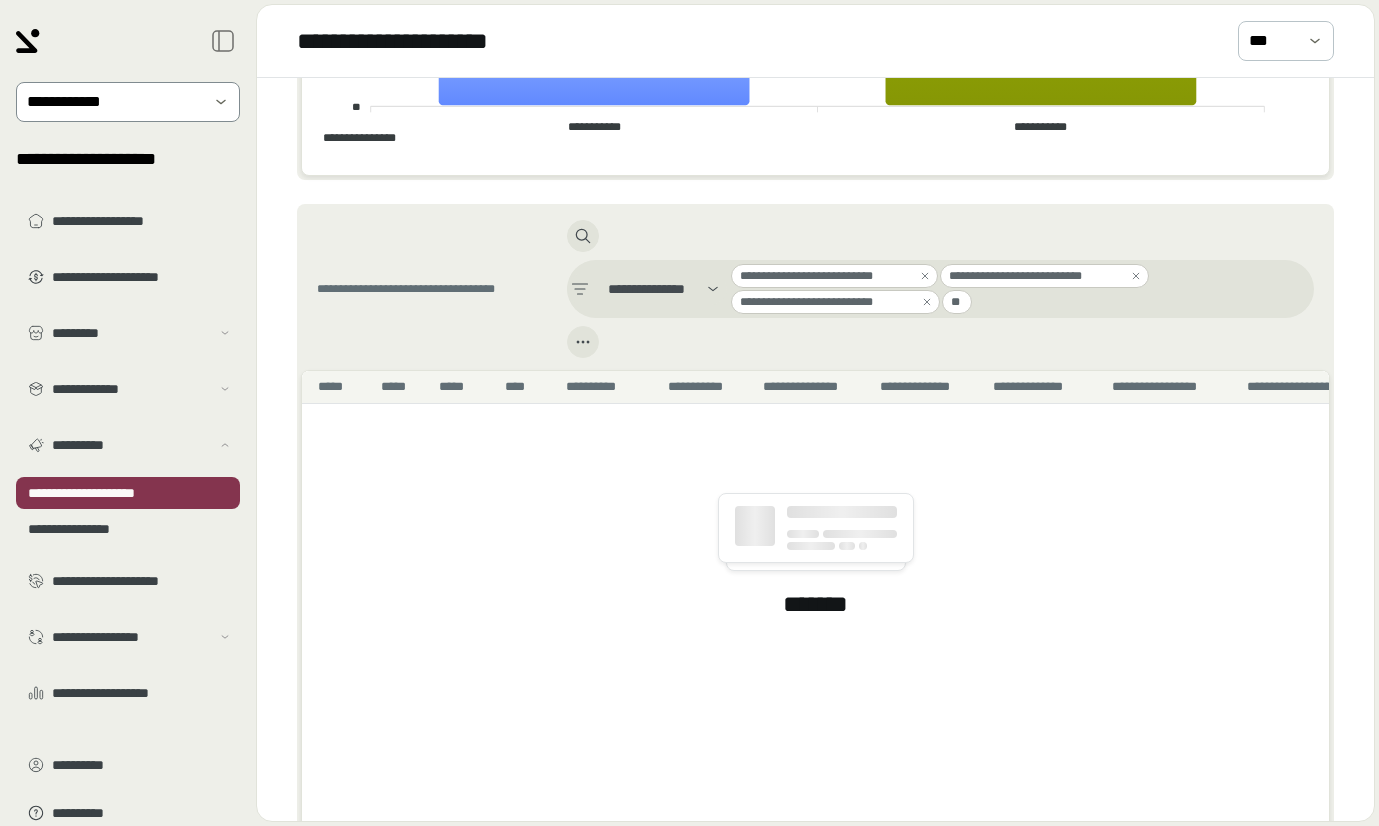 click at bounding box center [114, 102] 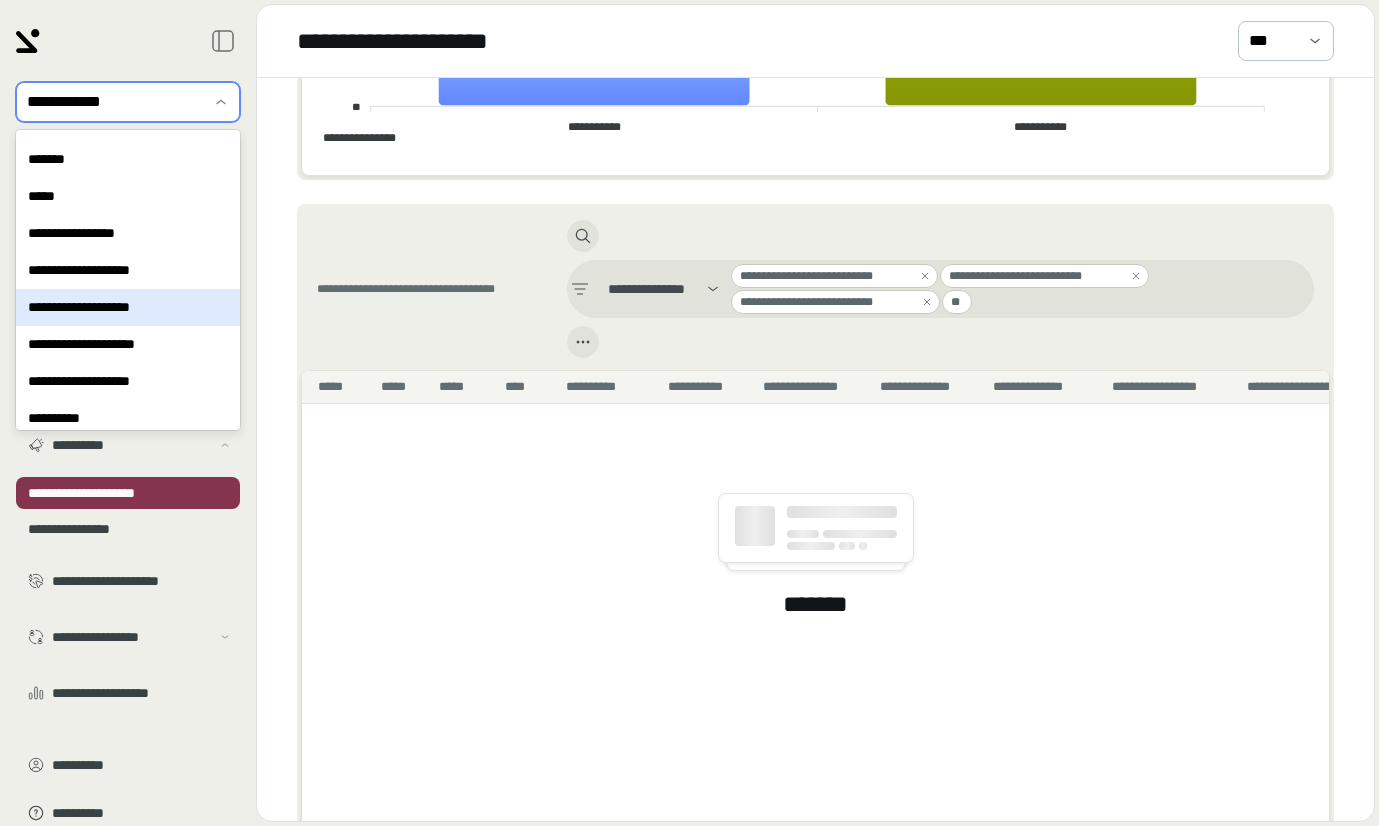 scroll, scrollTop: 1387, scrollLeft: 0, axis: vertical 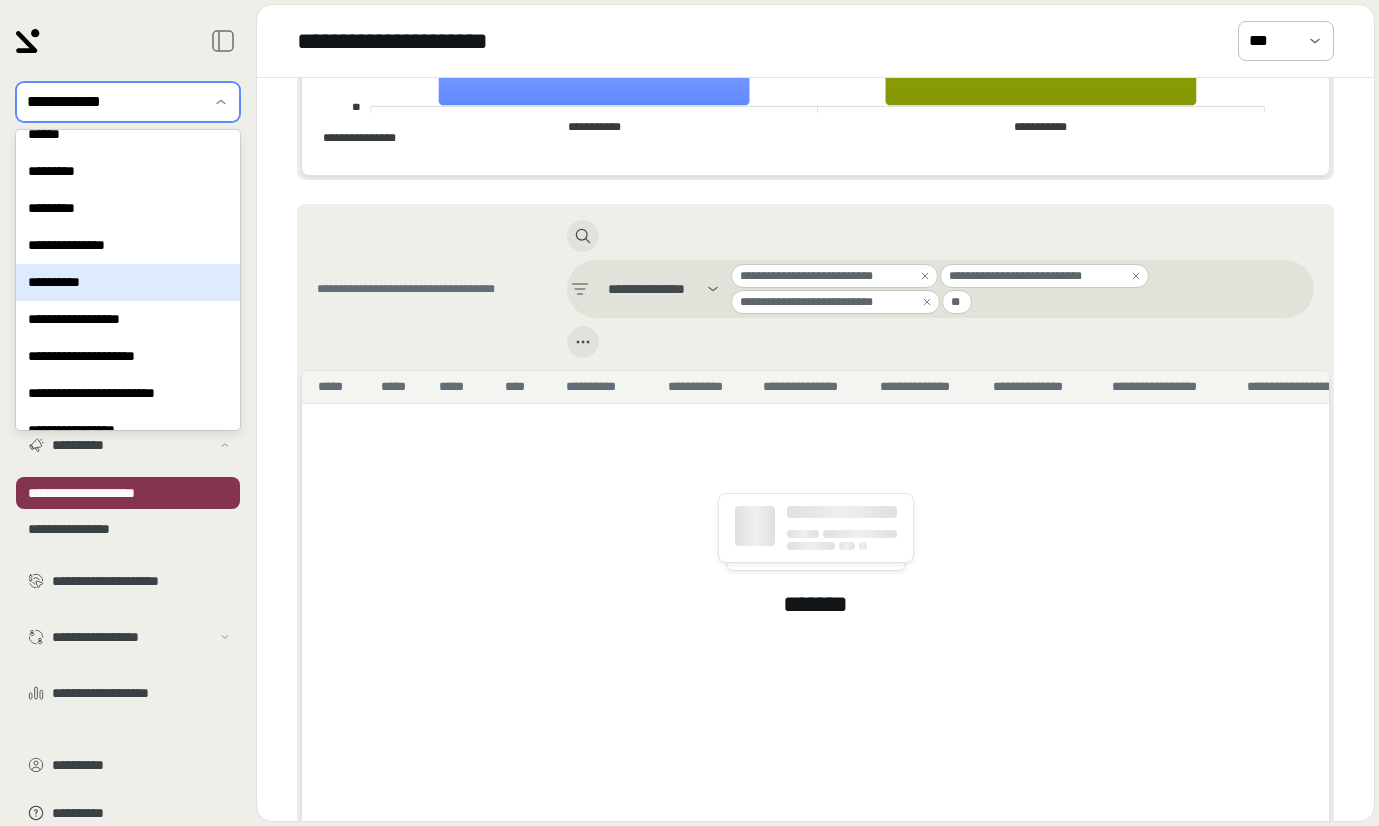click on "**********" at bounding box center (128, 282) 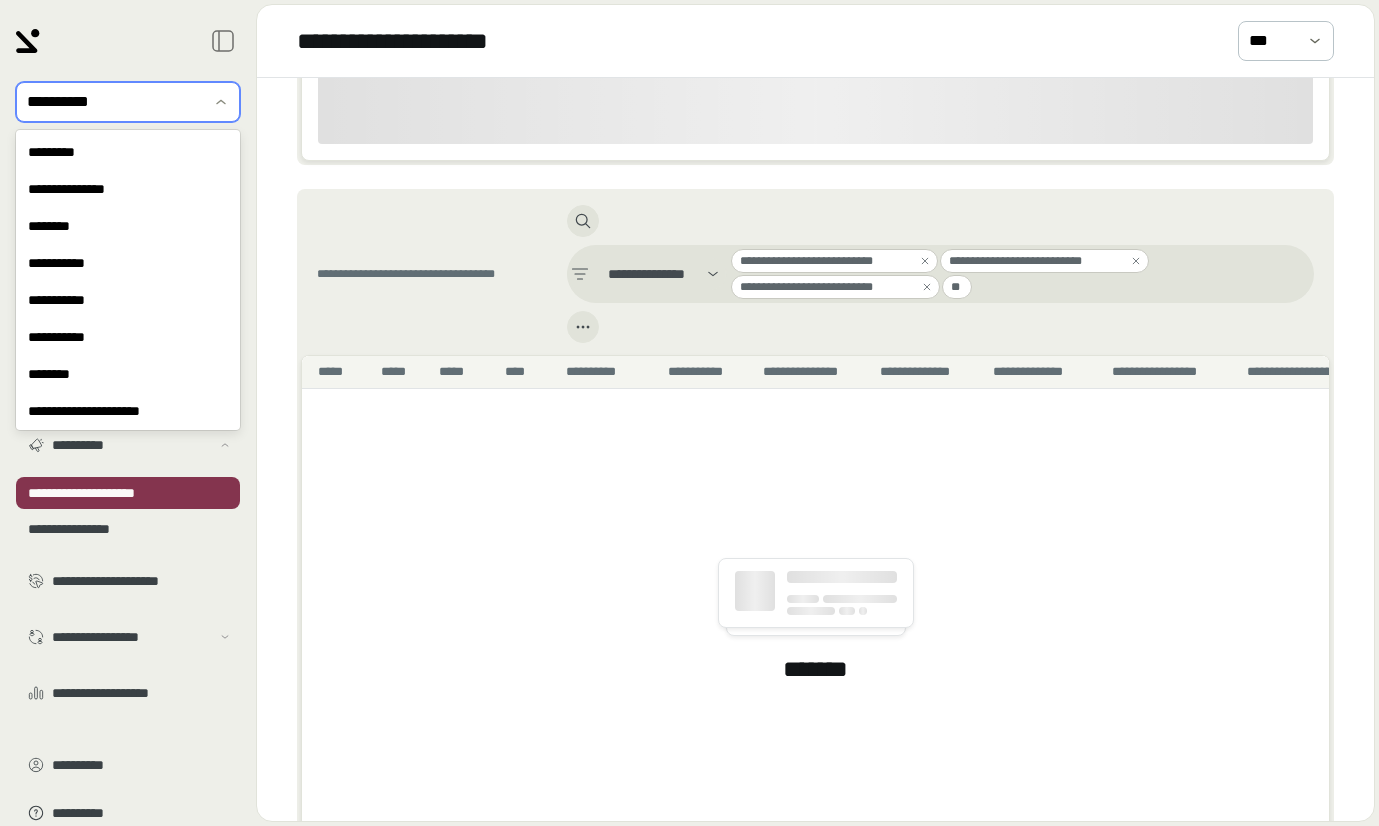 click at bounding box center (114, 102) 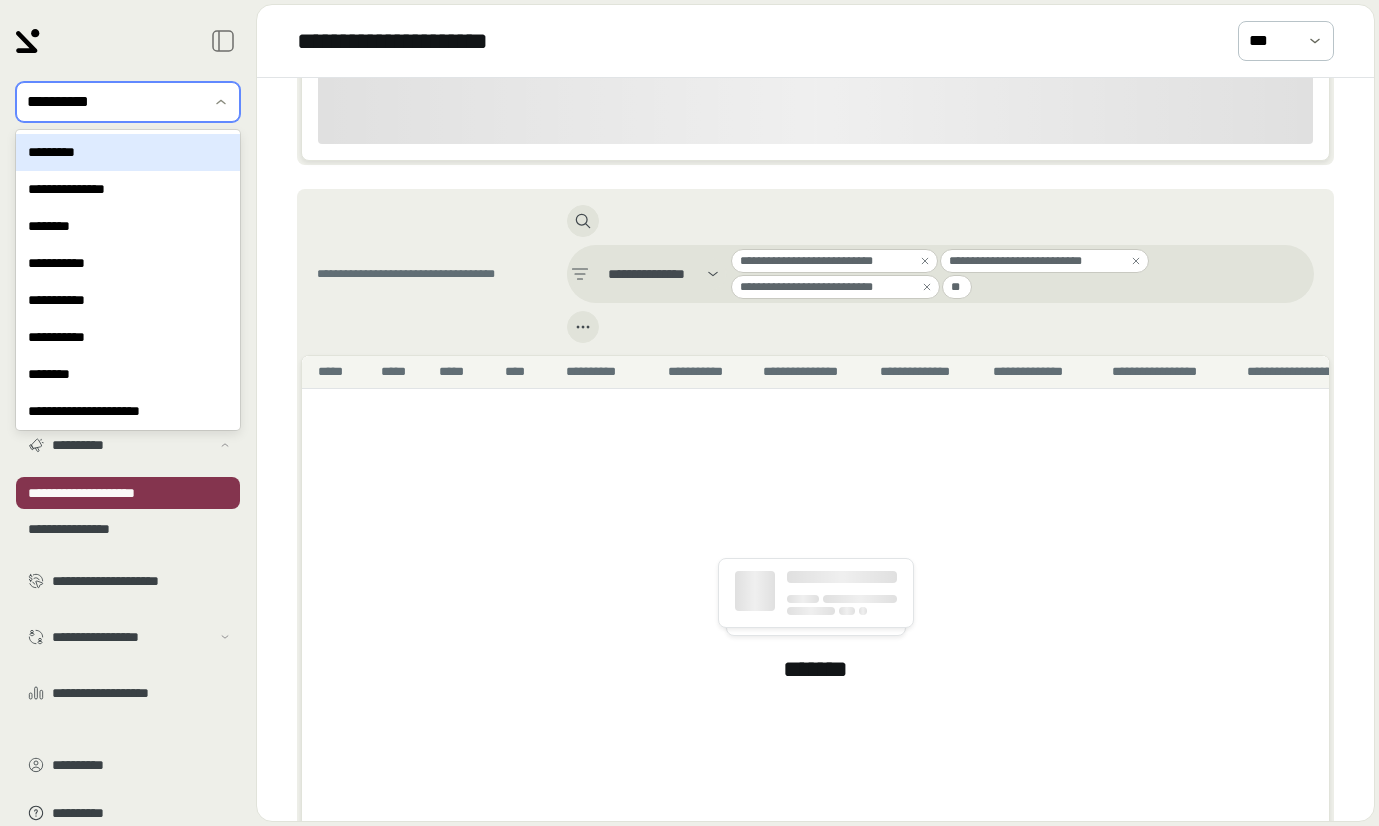 click at bounding box center [114, 102] 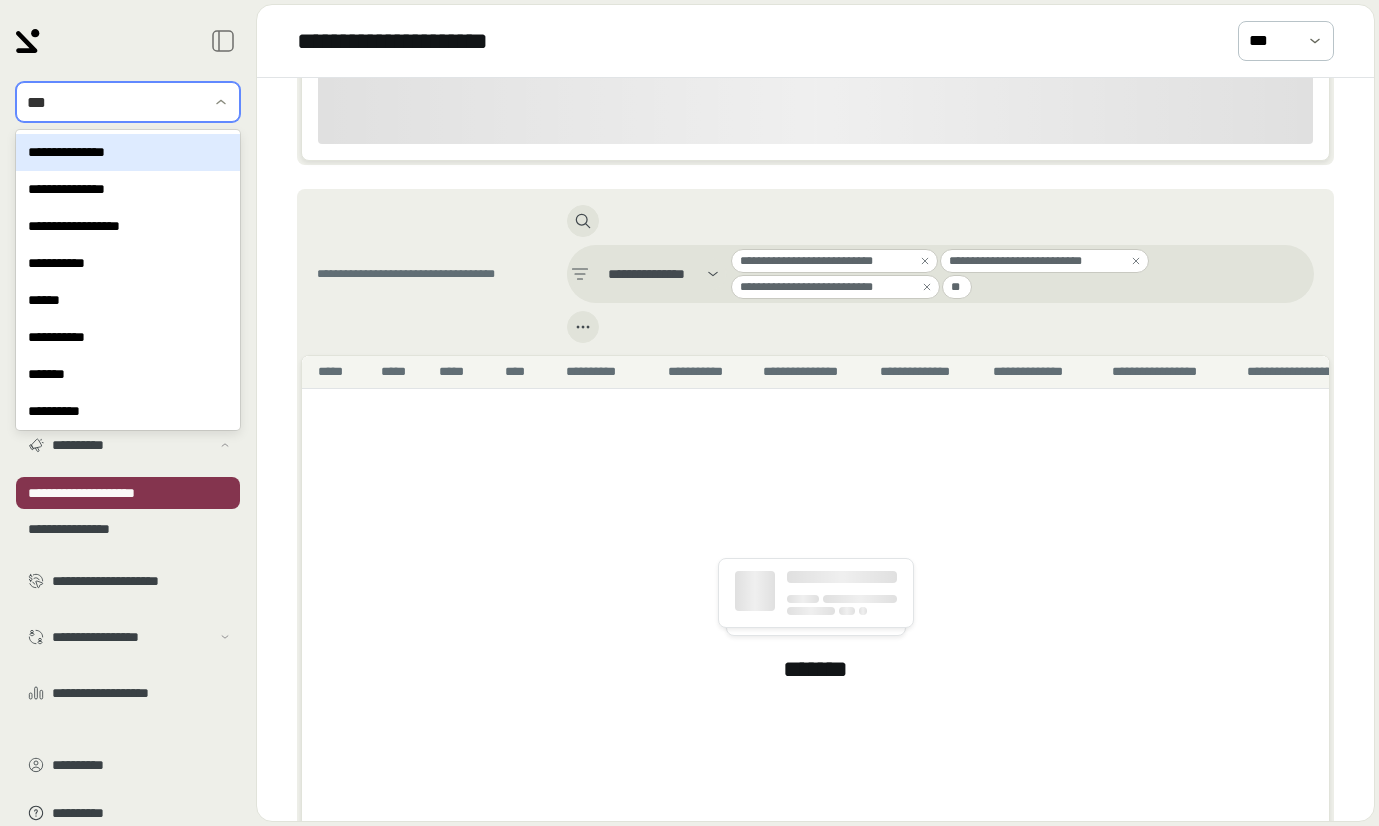 type on "****" 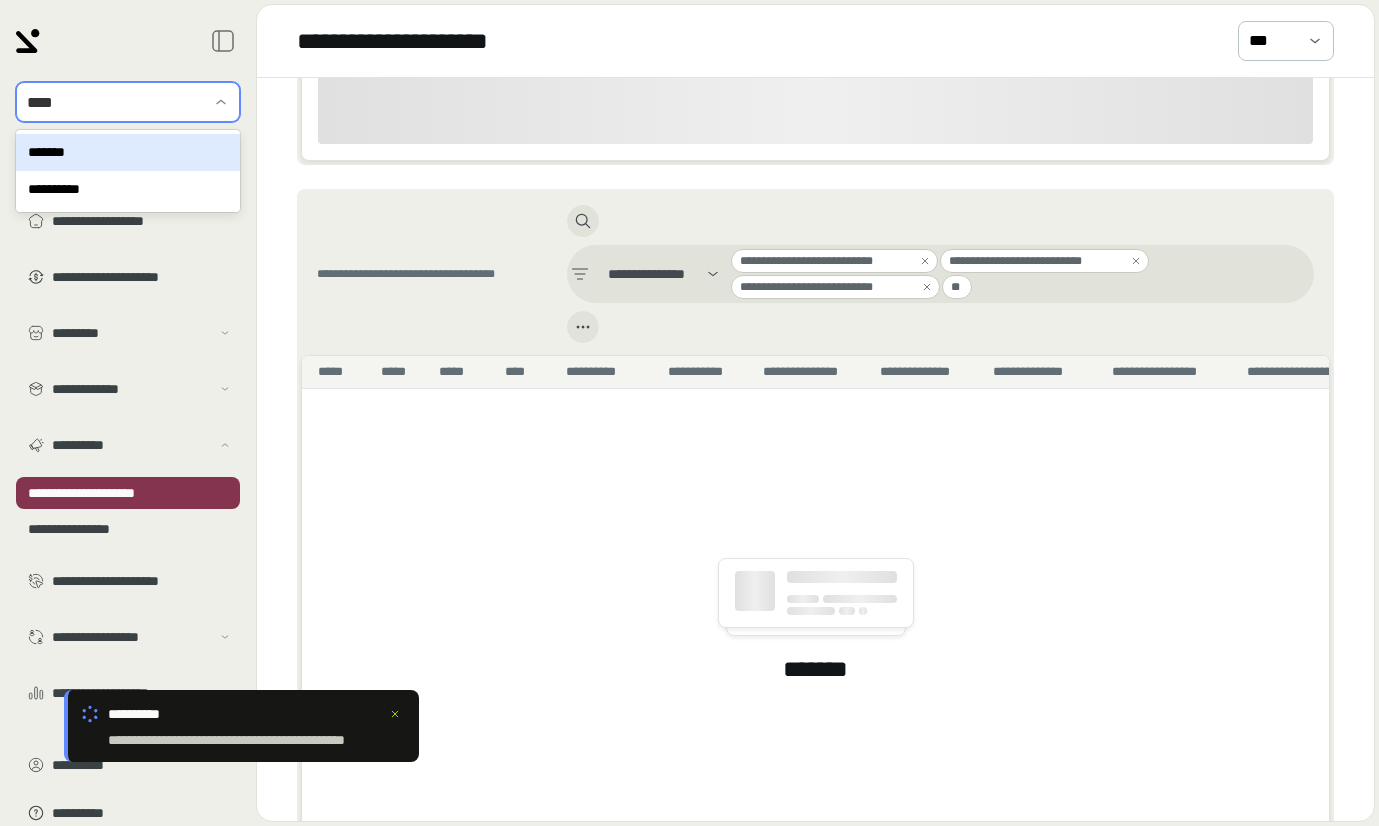 type 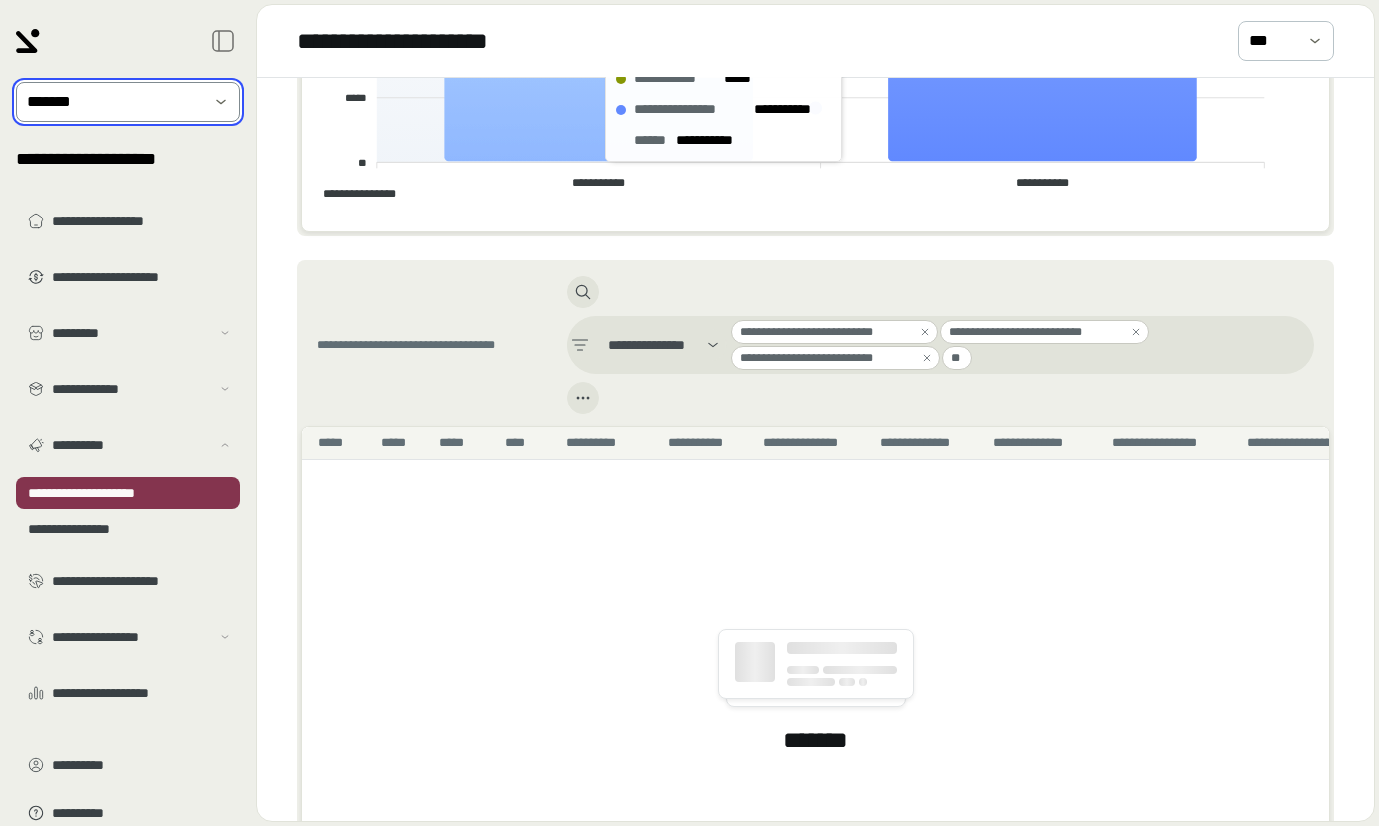 scroll, scrollTop: 1518, scrollLeft: 0, axis: vertical 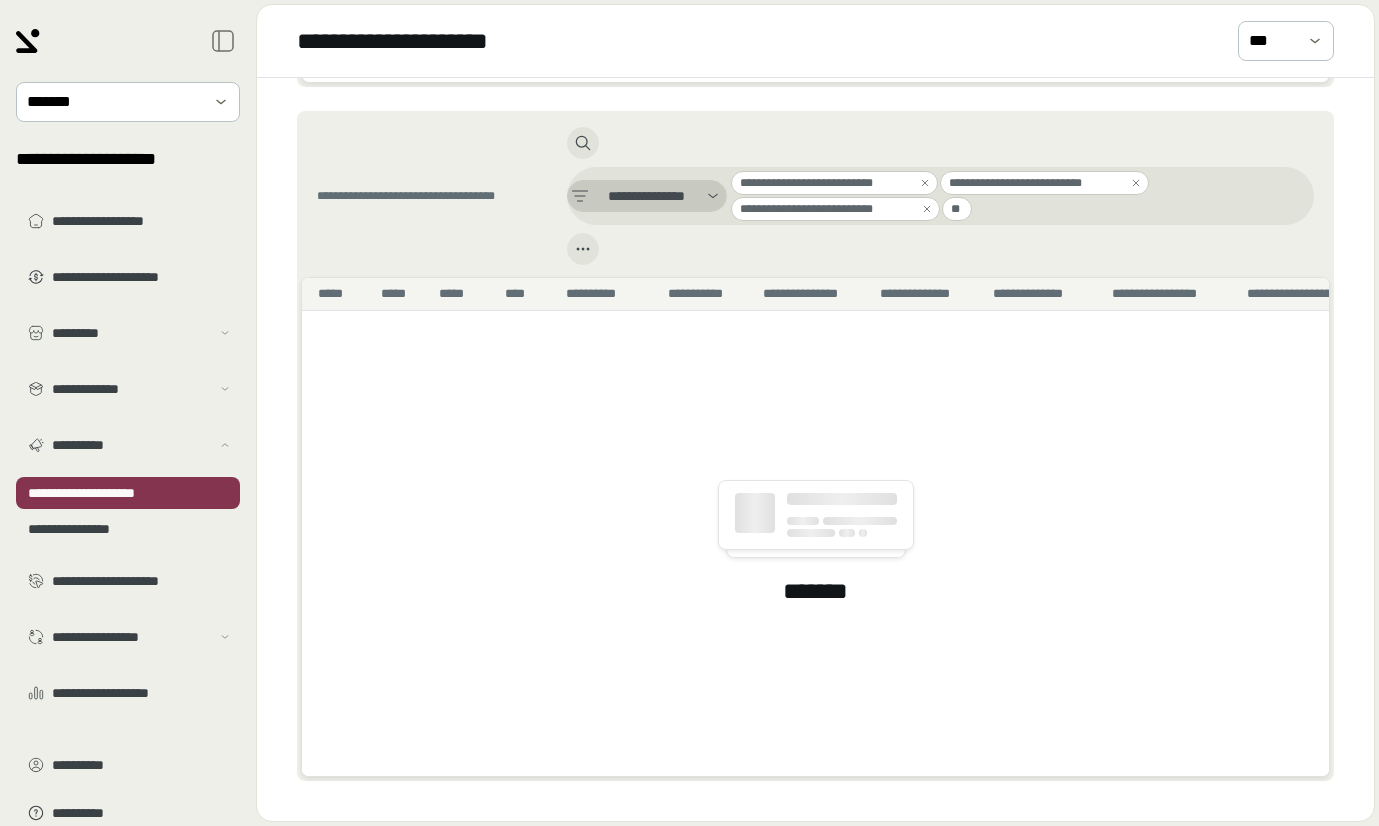 click 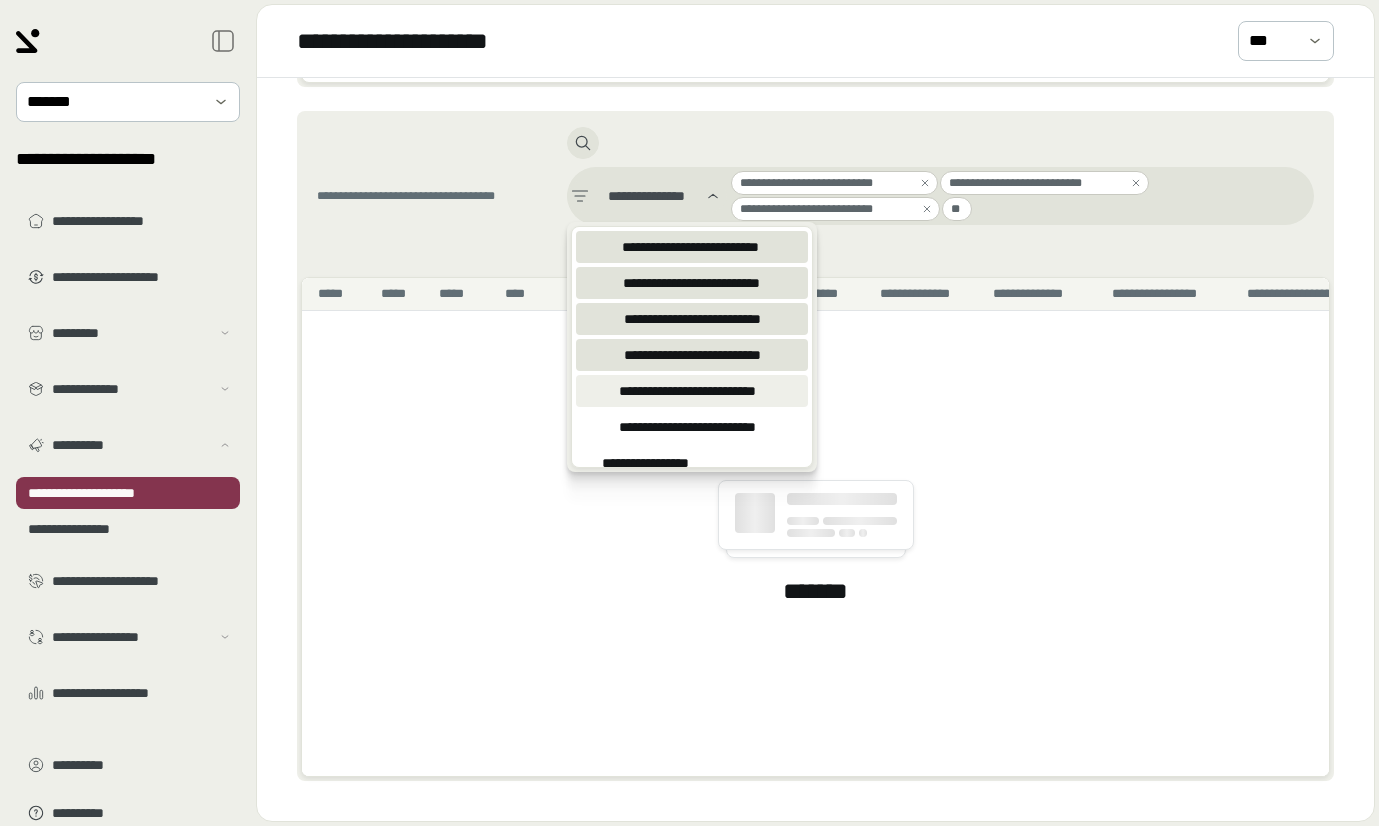 click on "**********" at bounding box center (687, 391) 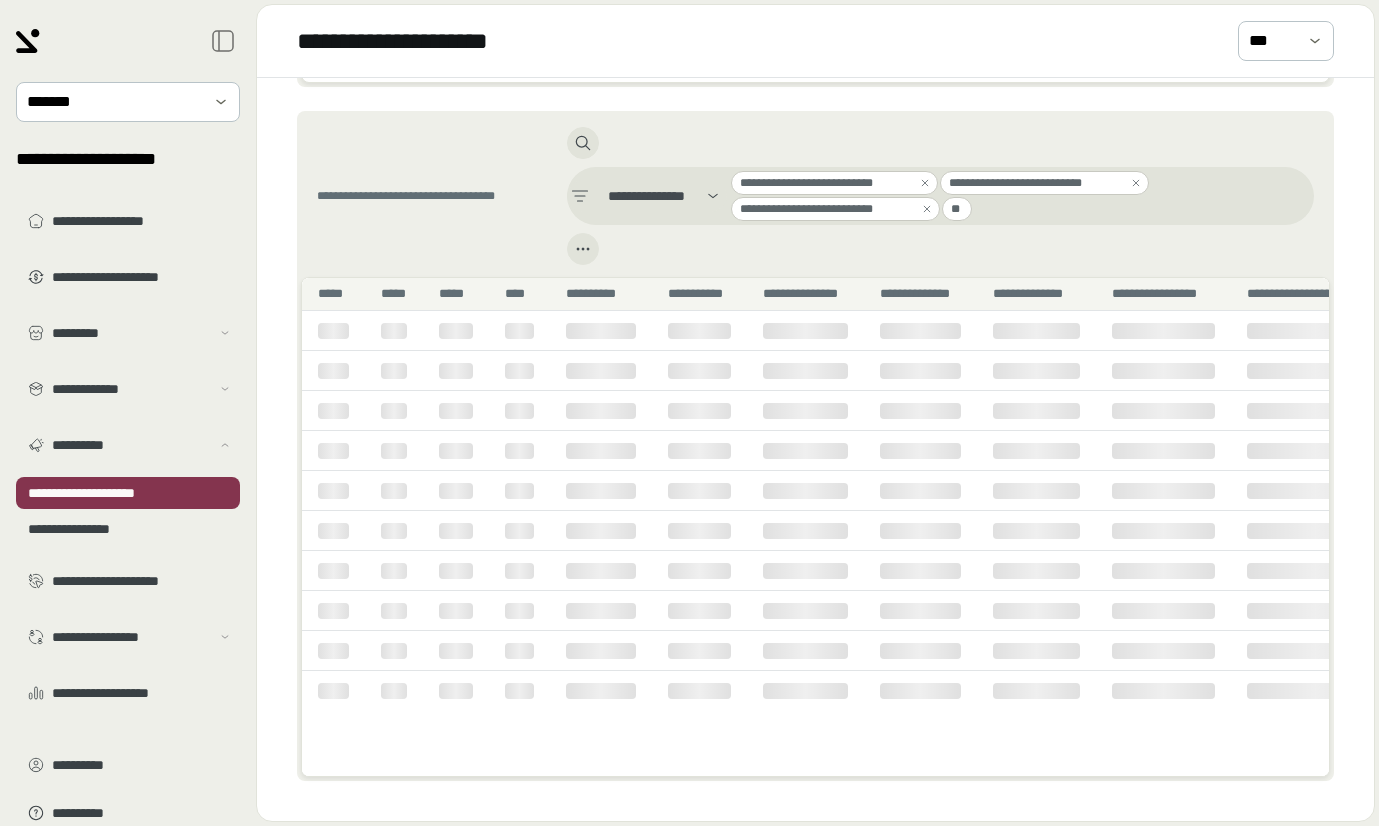 scroll, scrollTop: 1453, scrollLeft: 0, axis: vertical 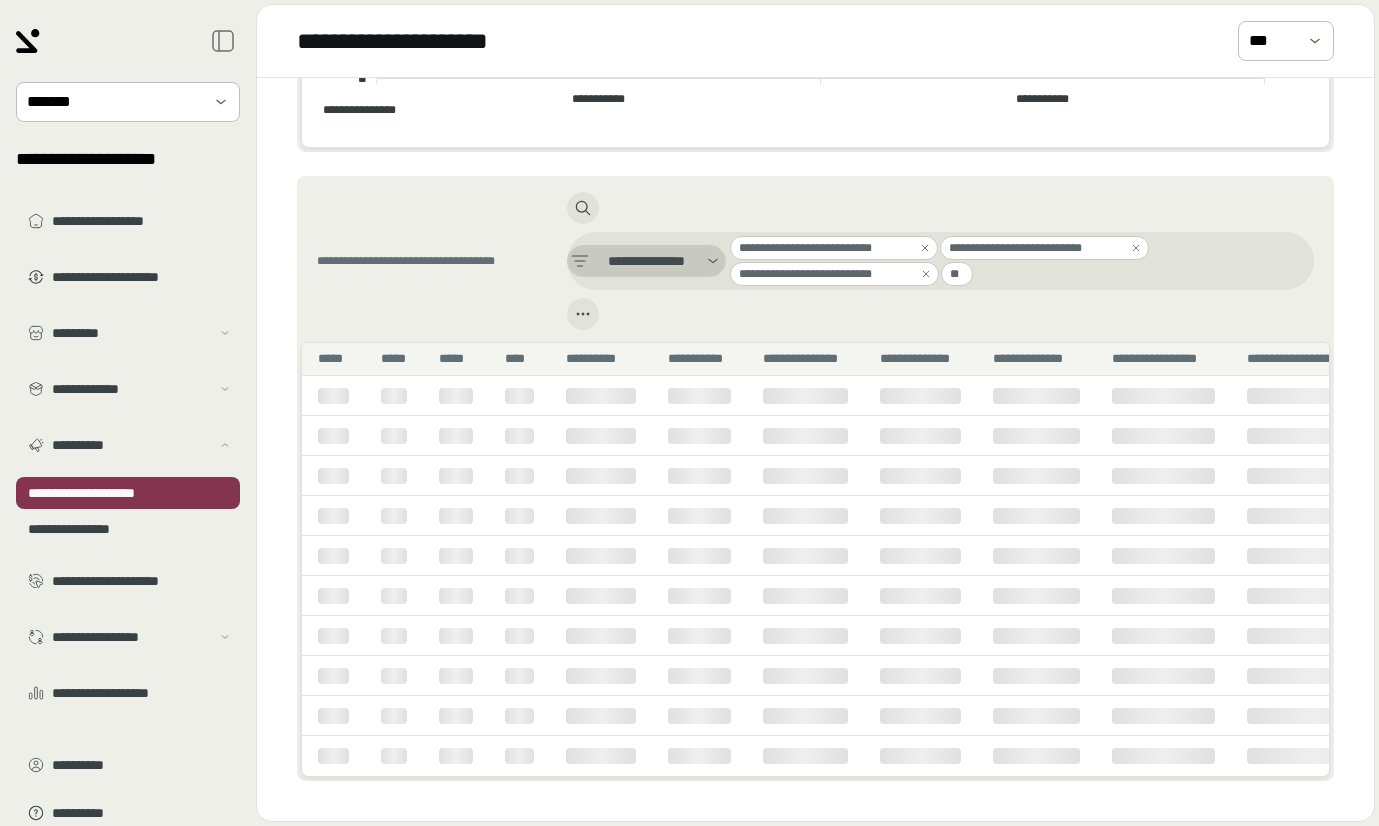 click on "**********" at bounding box center (646, 261) 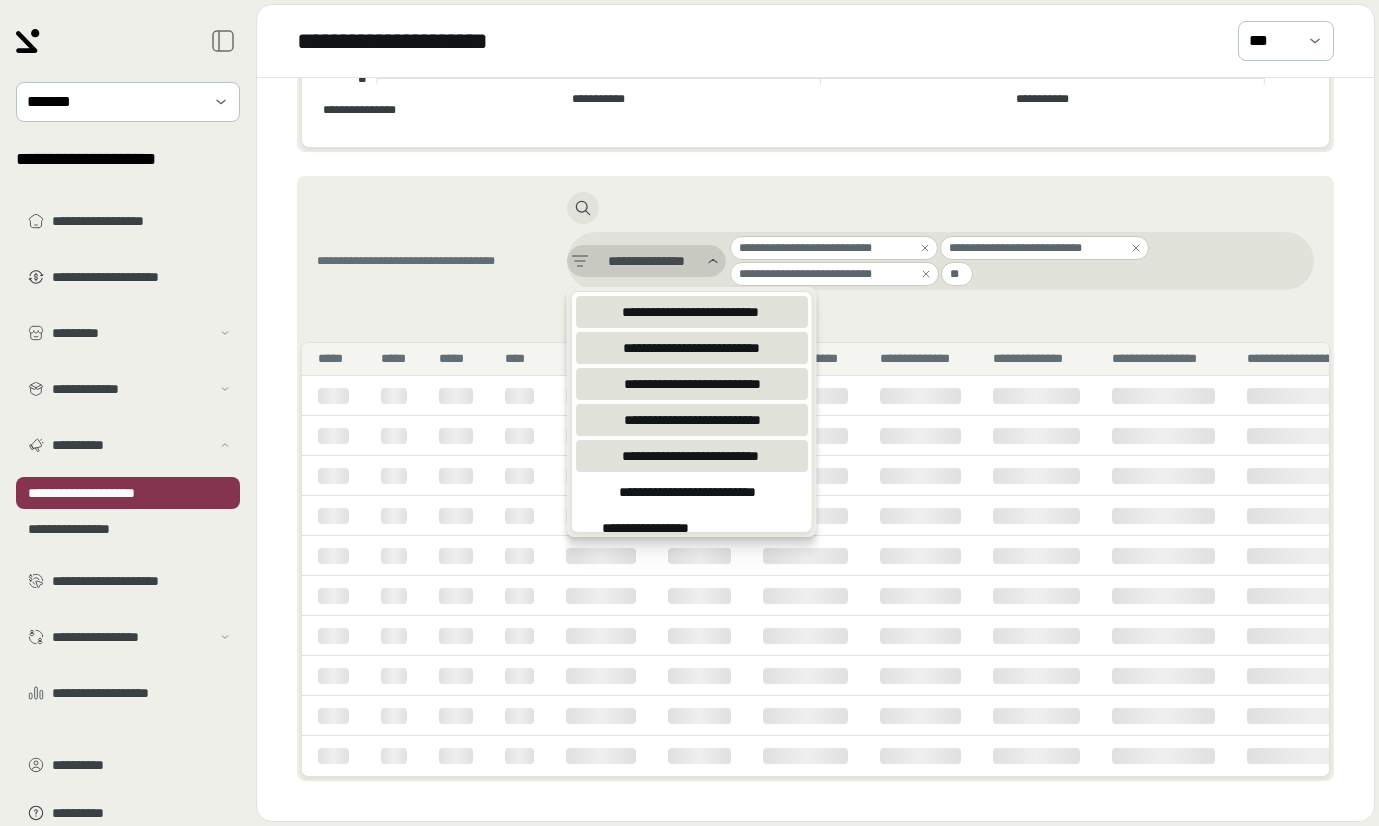 click on "**********" at bounding box center [646, 261] 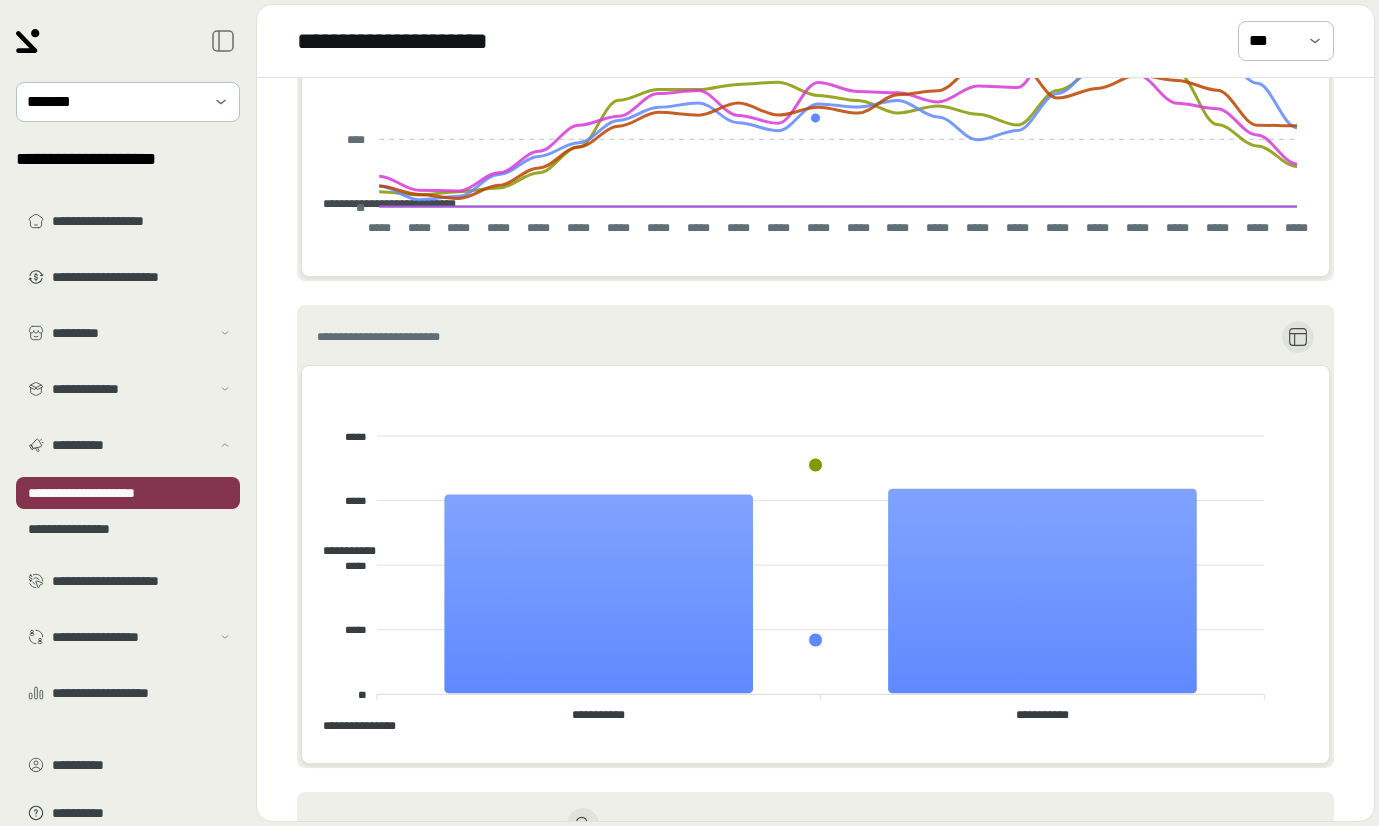 scroll, scrollTop: 0, scrollLeft: 0, axis: both 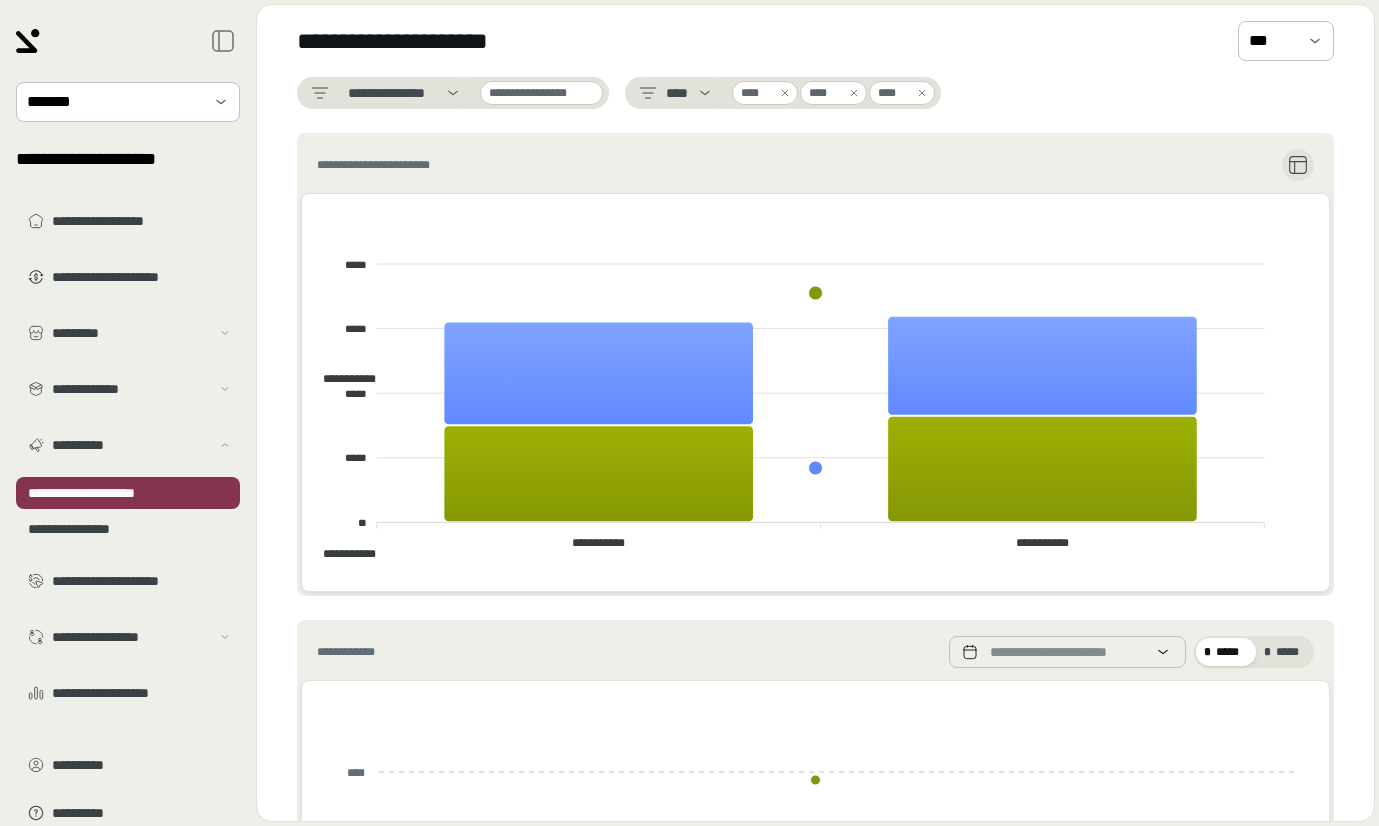 click at bounding box center (785, 93) 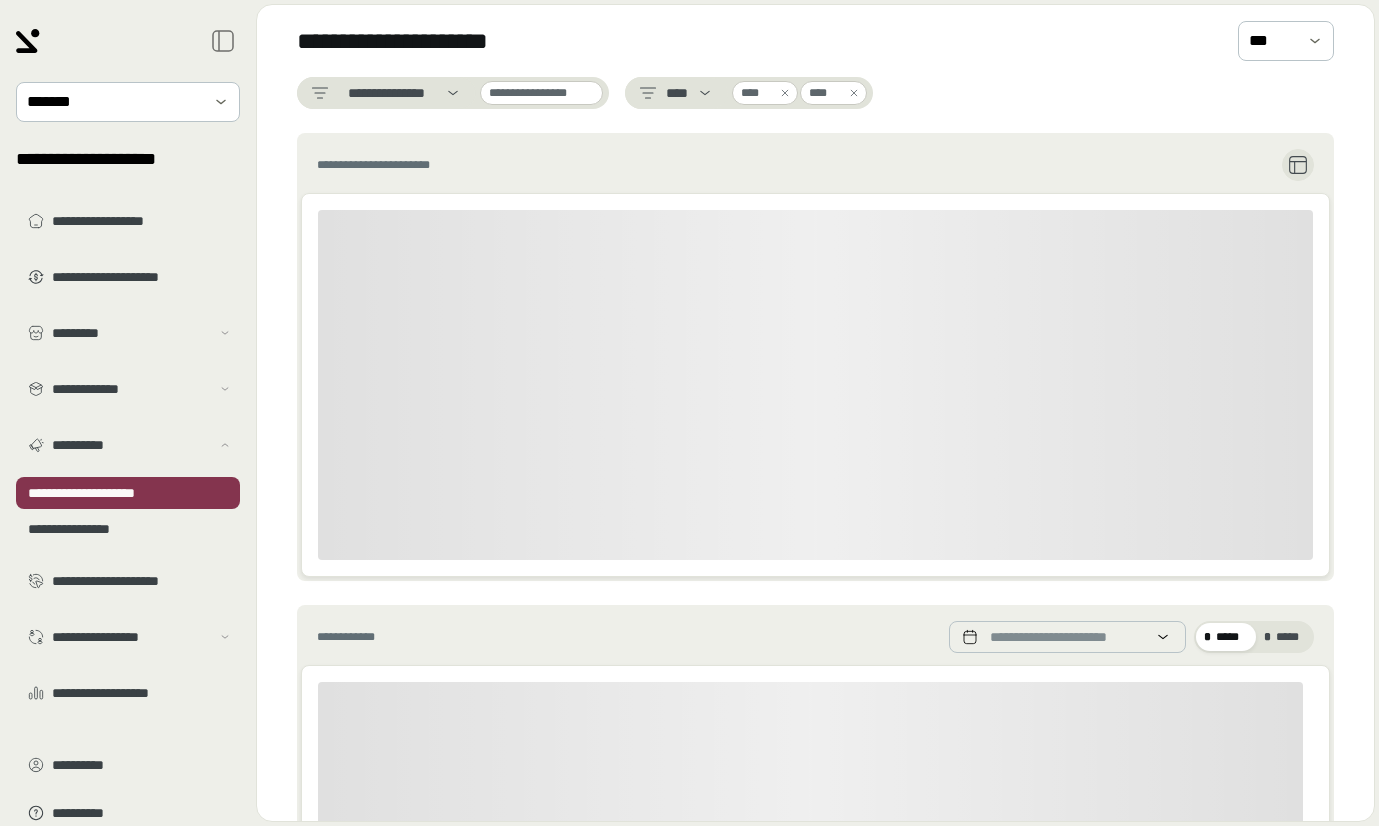 click 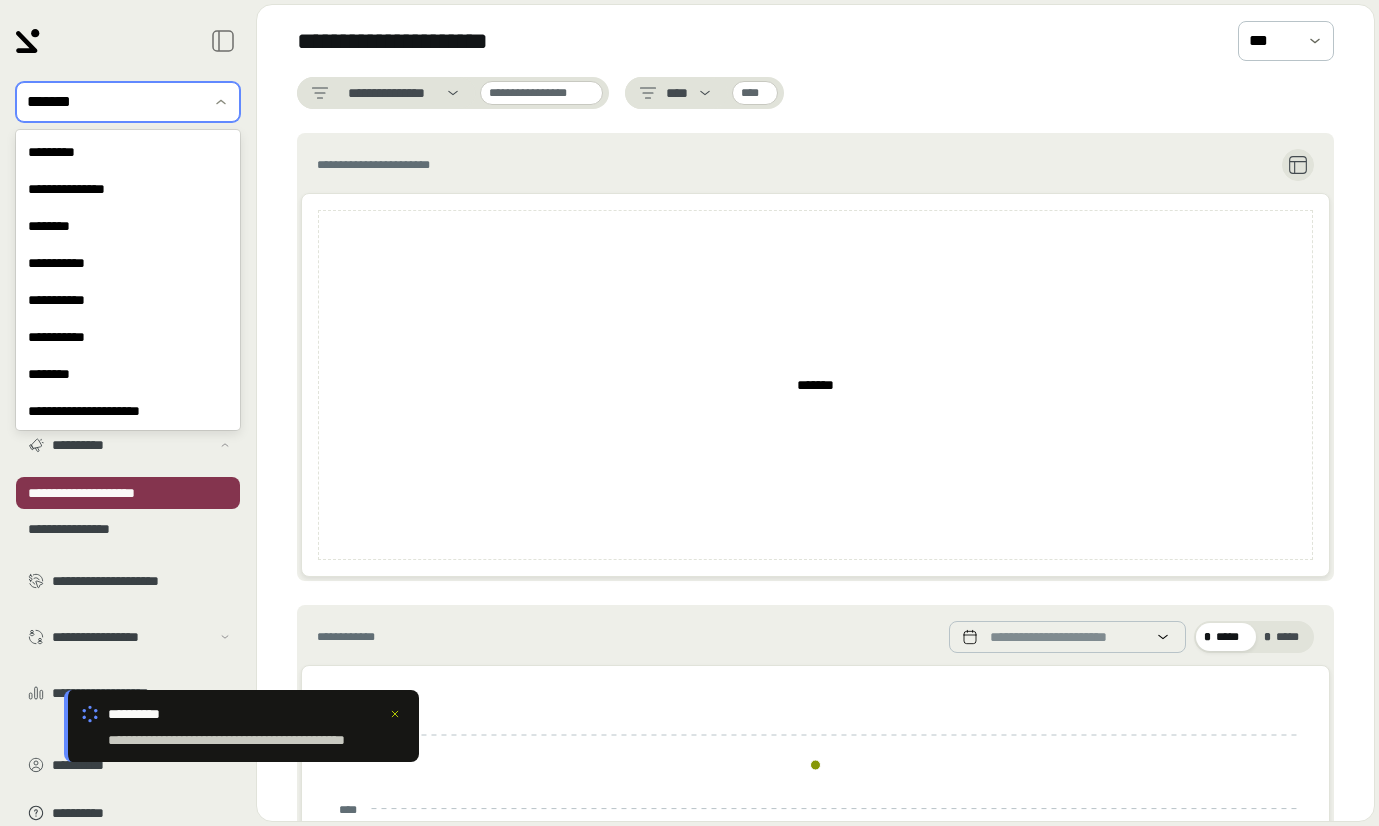 click at bounding box center [114, 102] 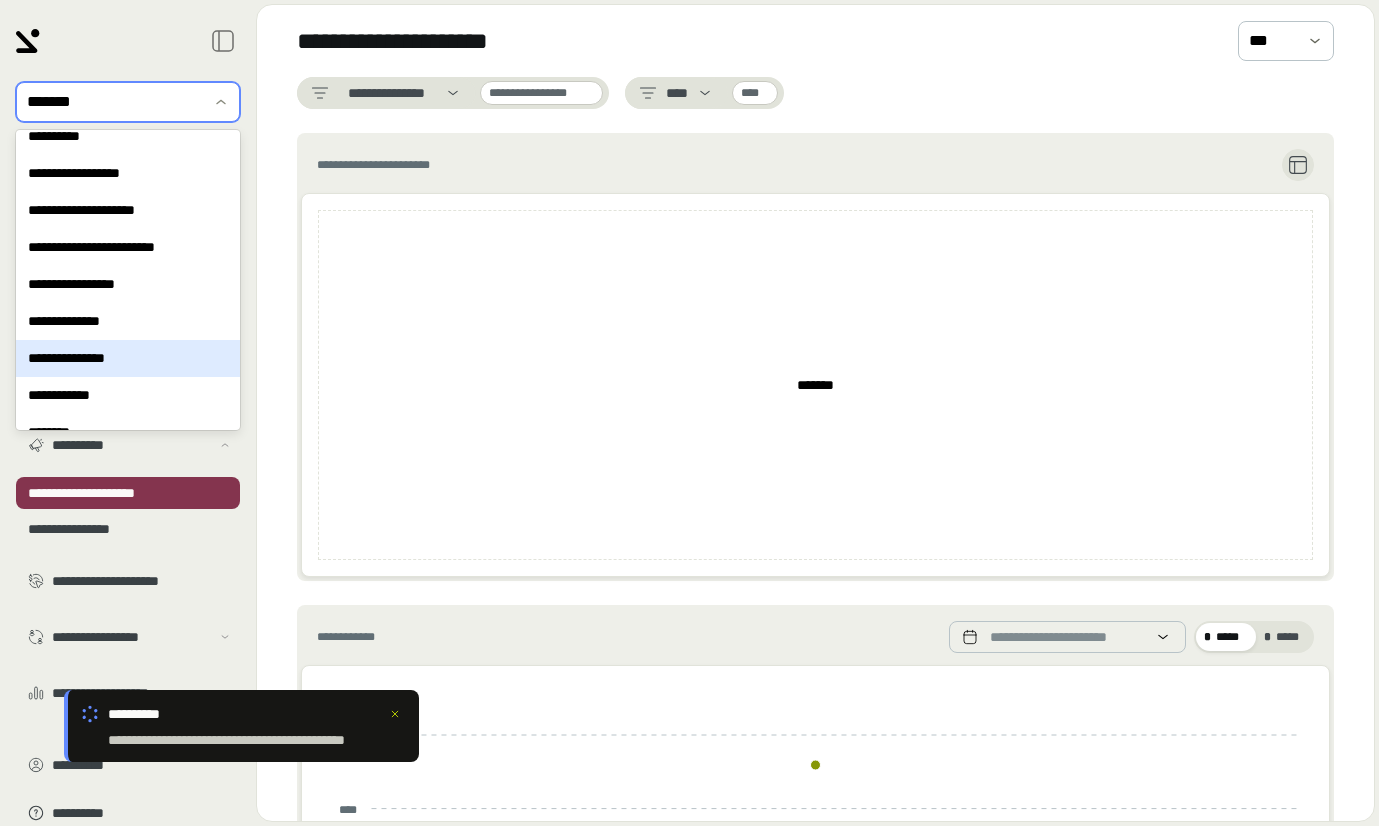 scroll, scrollTop: 1615, scrollLeft: 0, axis: vertical 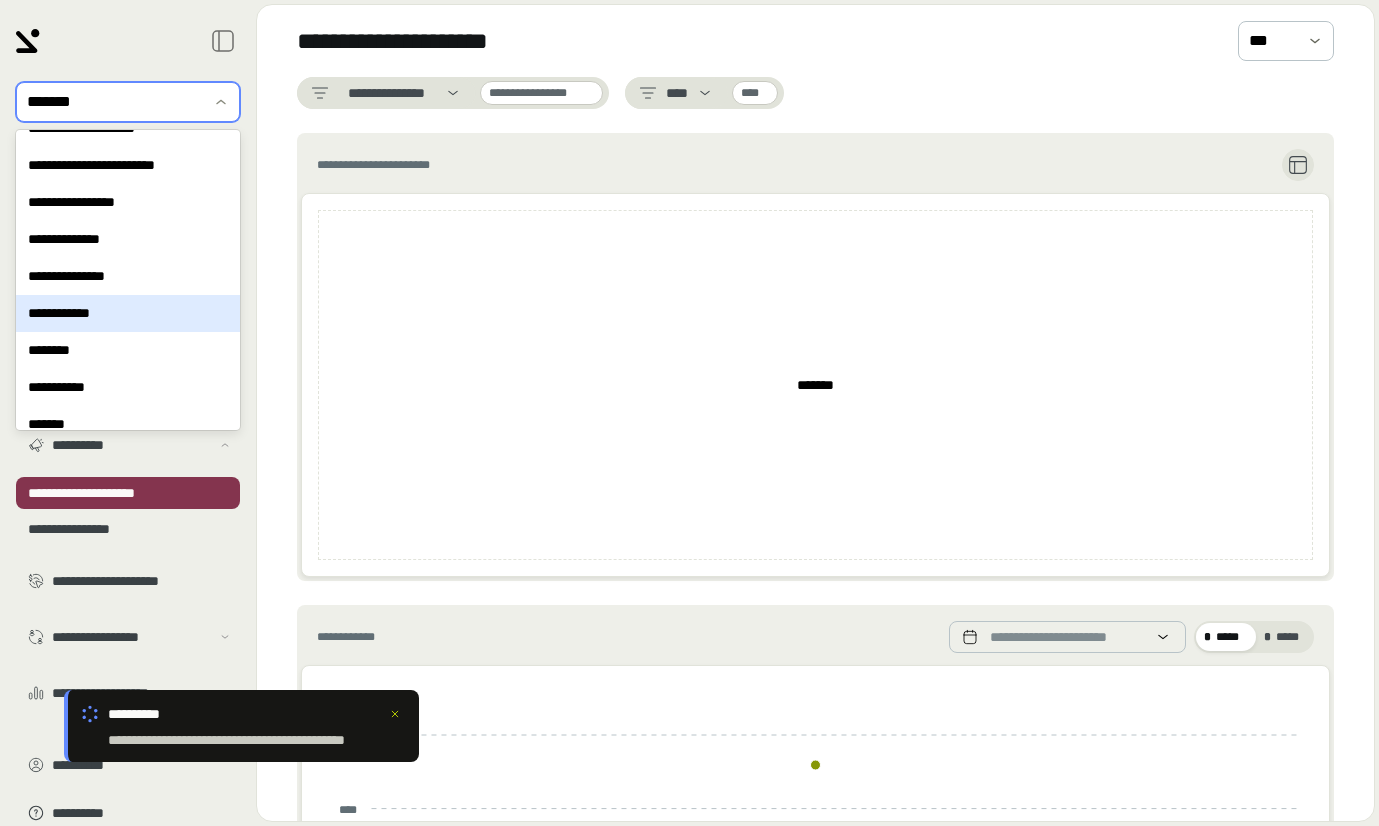 click on "**********" at bounding box center [128, 313] 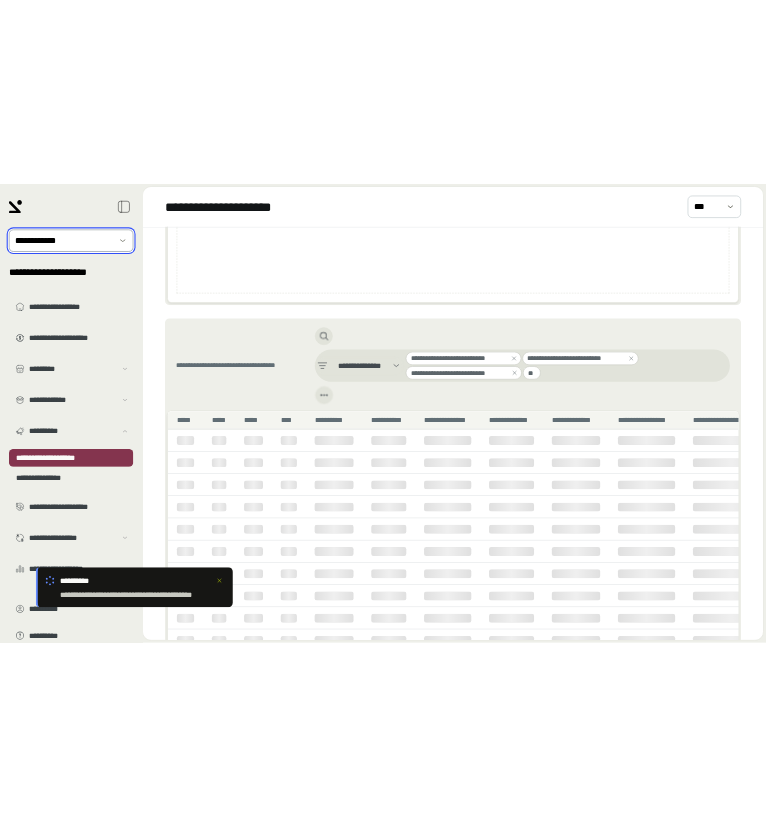 scroll, scrollTop: 1423, scrollLeft: 0, axis: vertical 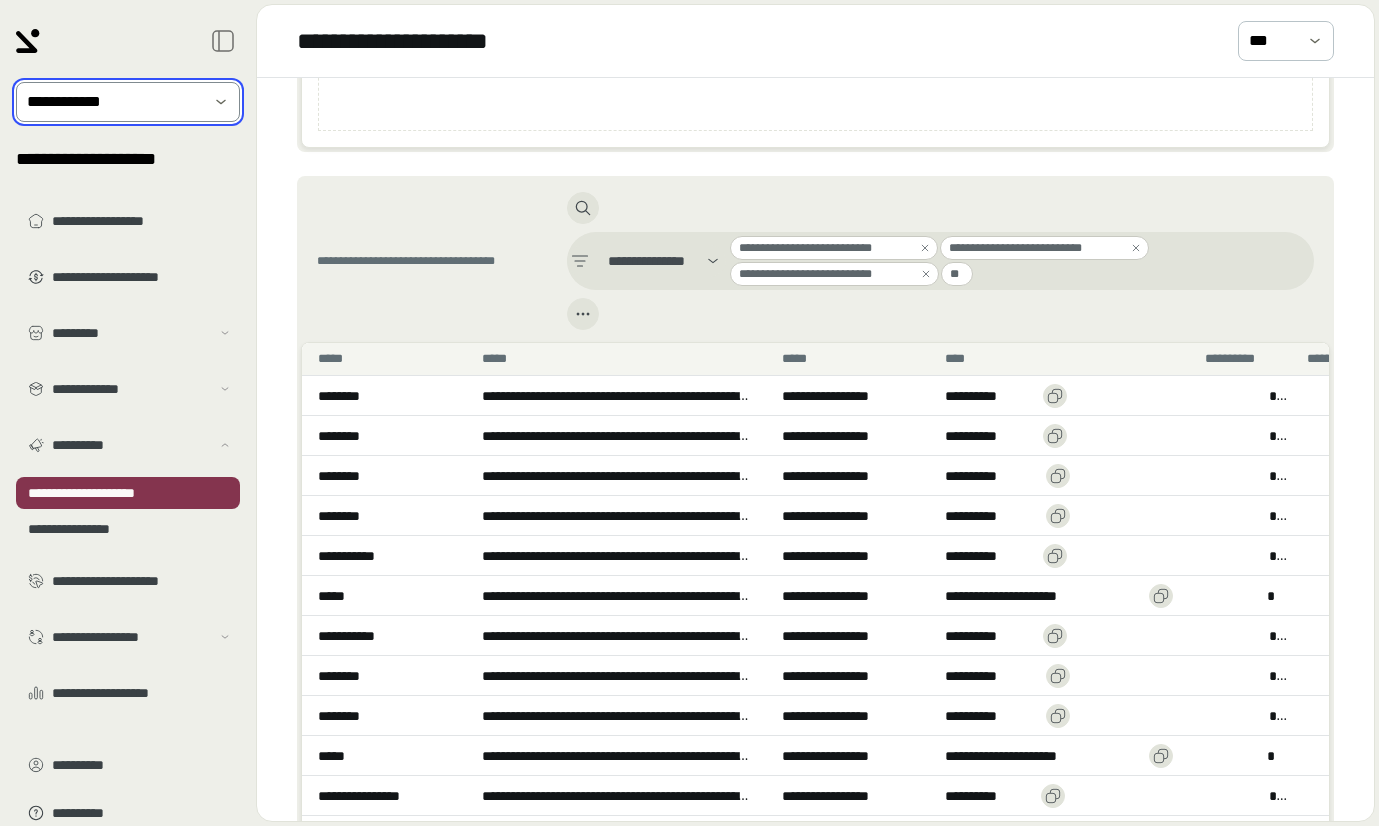 click on "**********" at bounding box center (815, 511) 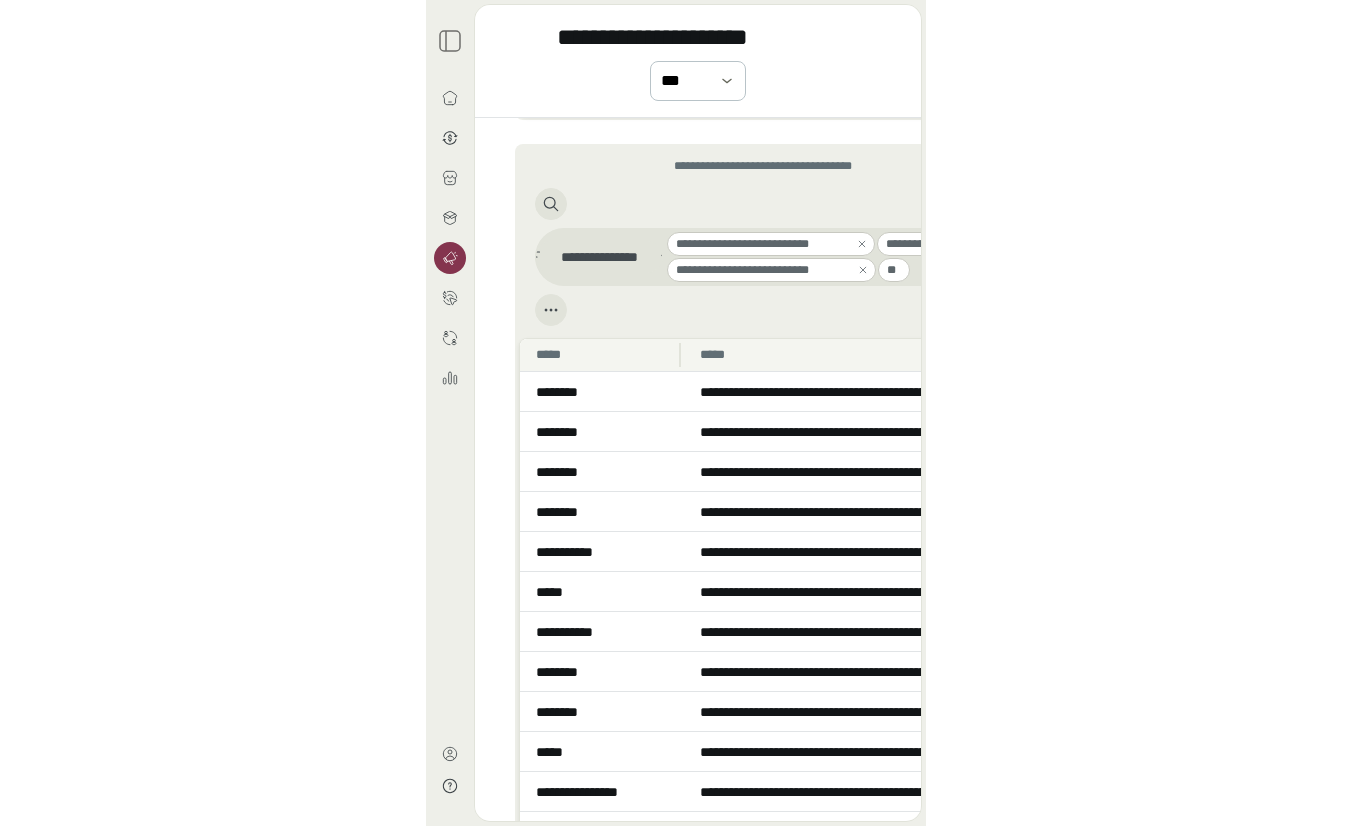 scroll, scrollTop: 1423, scrollLeft: 0, axis: vertical 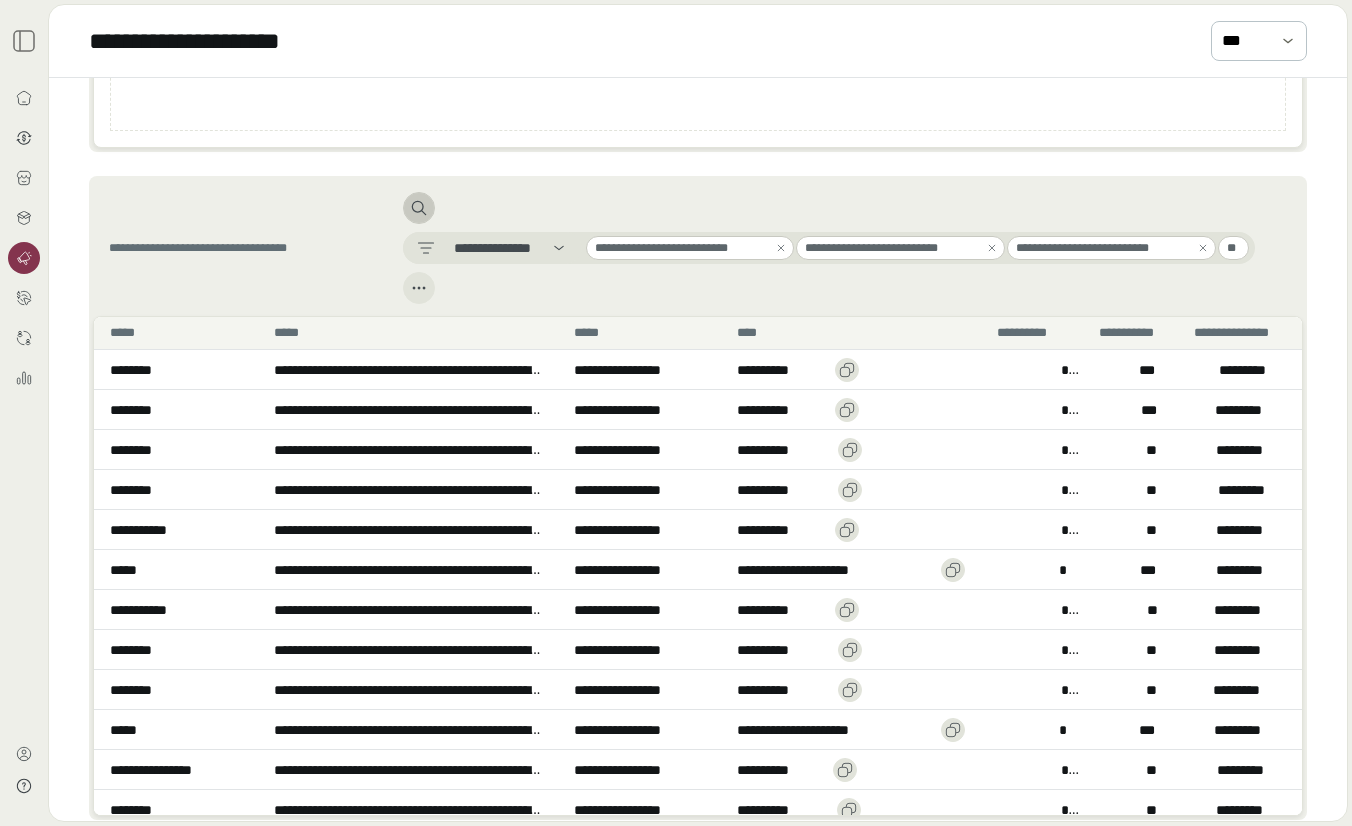 click 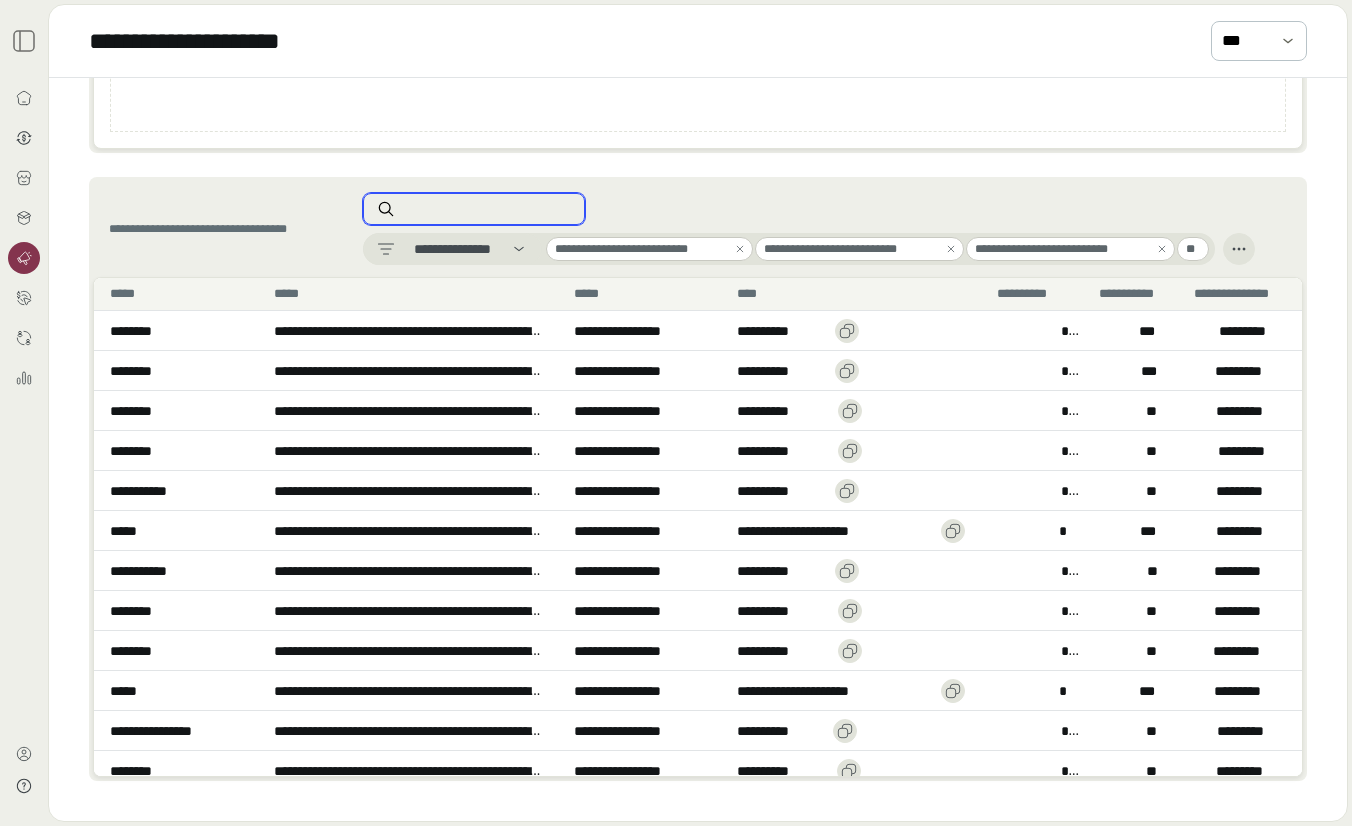 scroll, scrollTop: 1422, scrollLeft: 0, axis: vertical 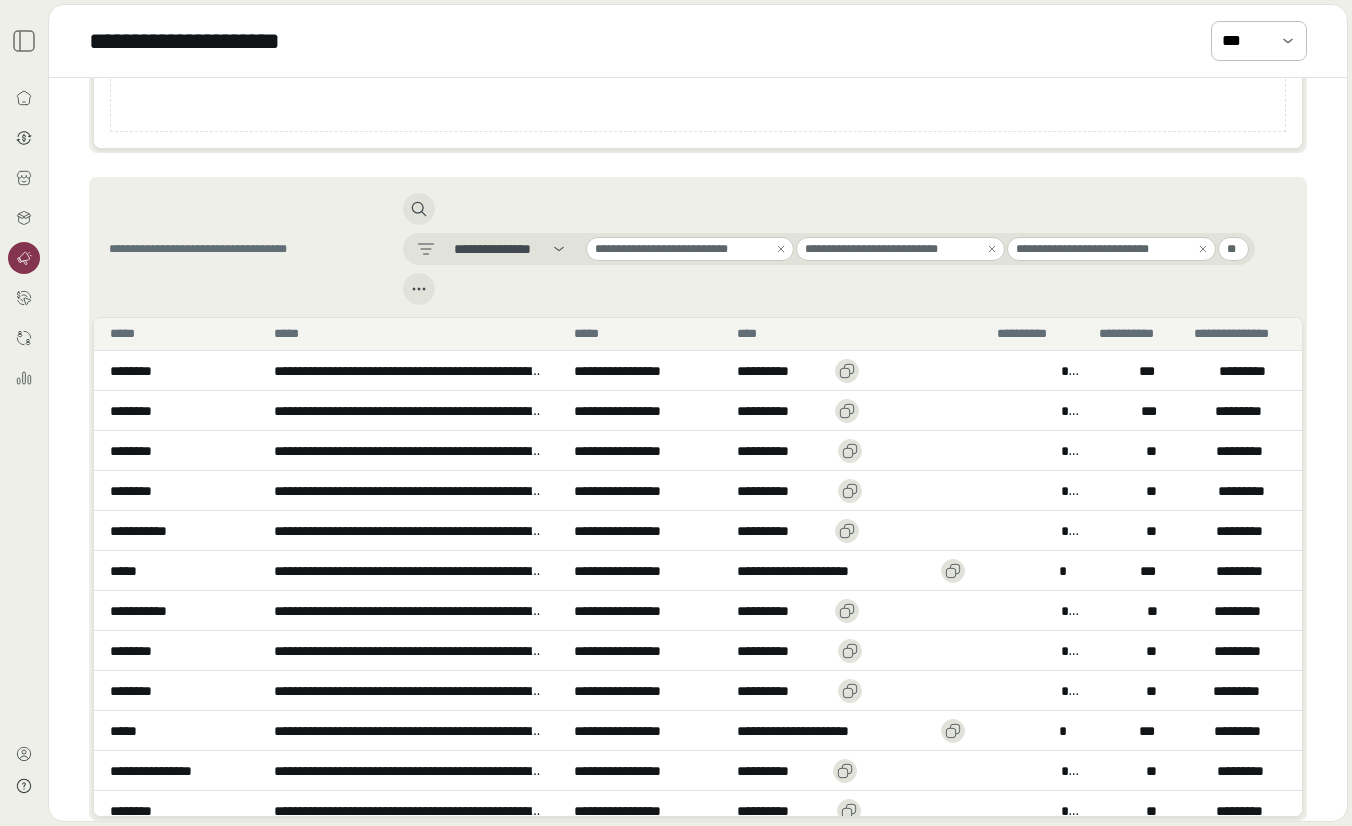 click on "**********" at bounding box center (698, 249) 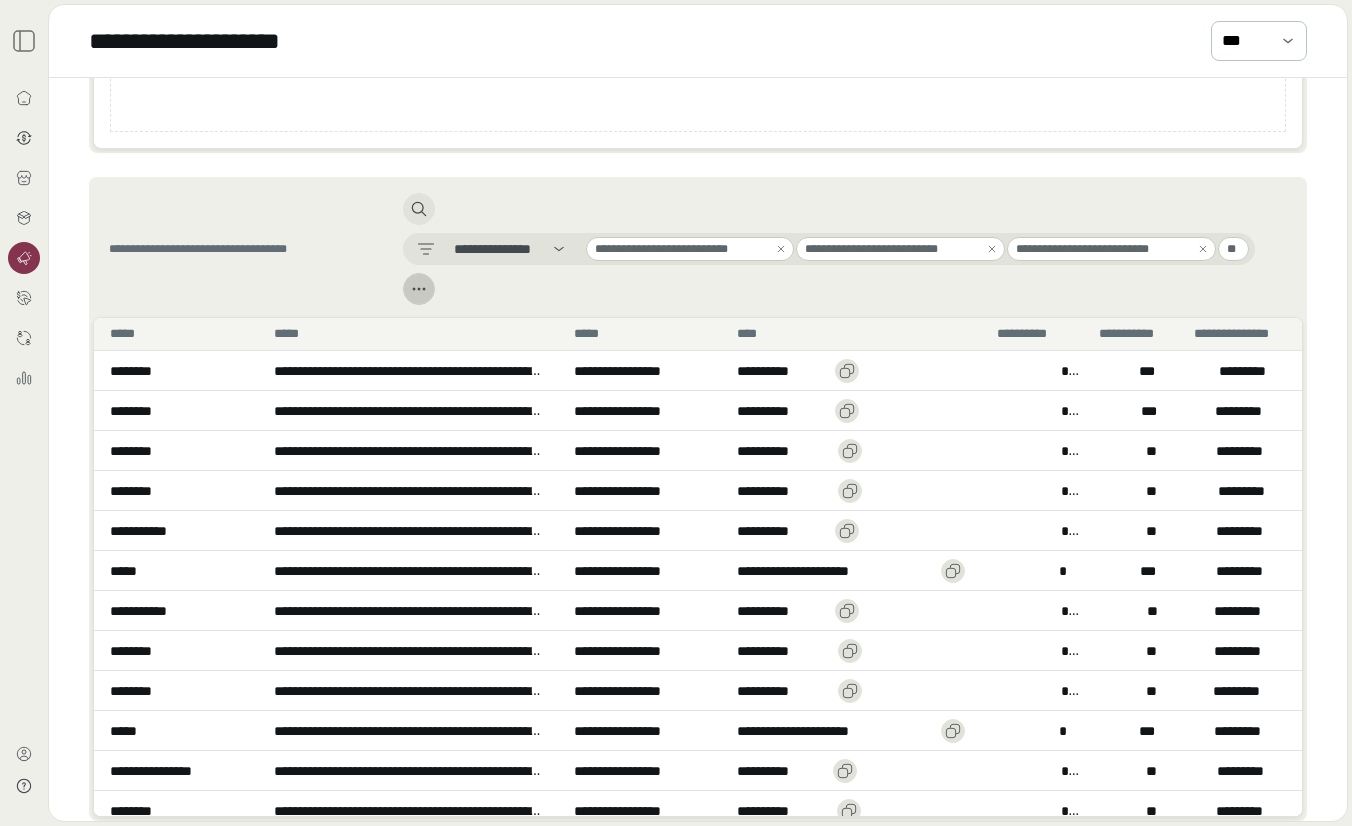 click 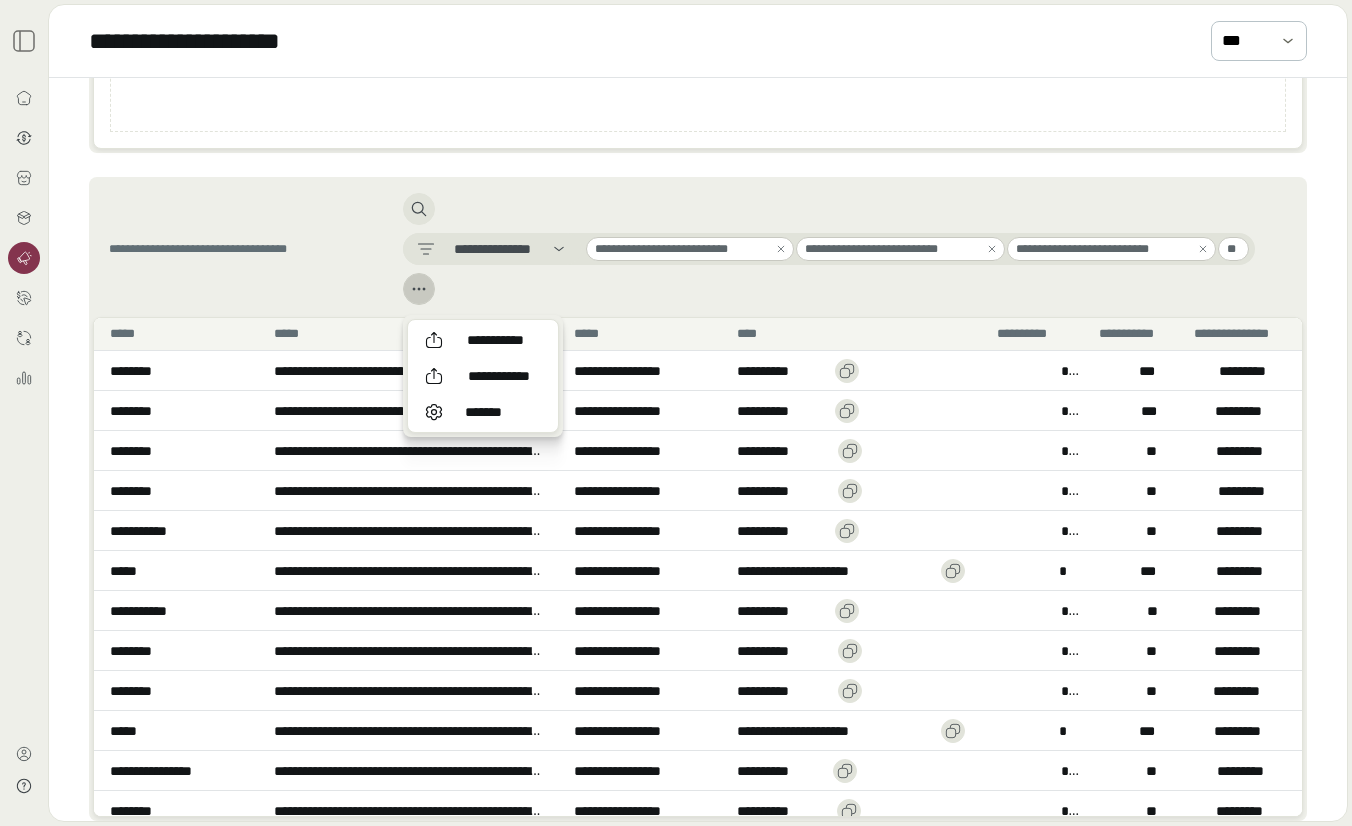 click 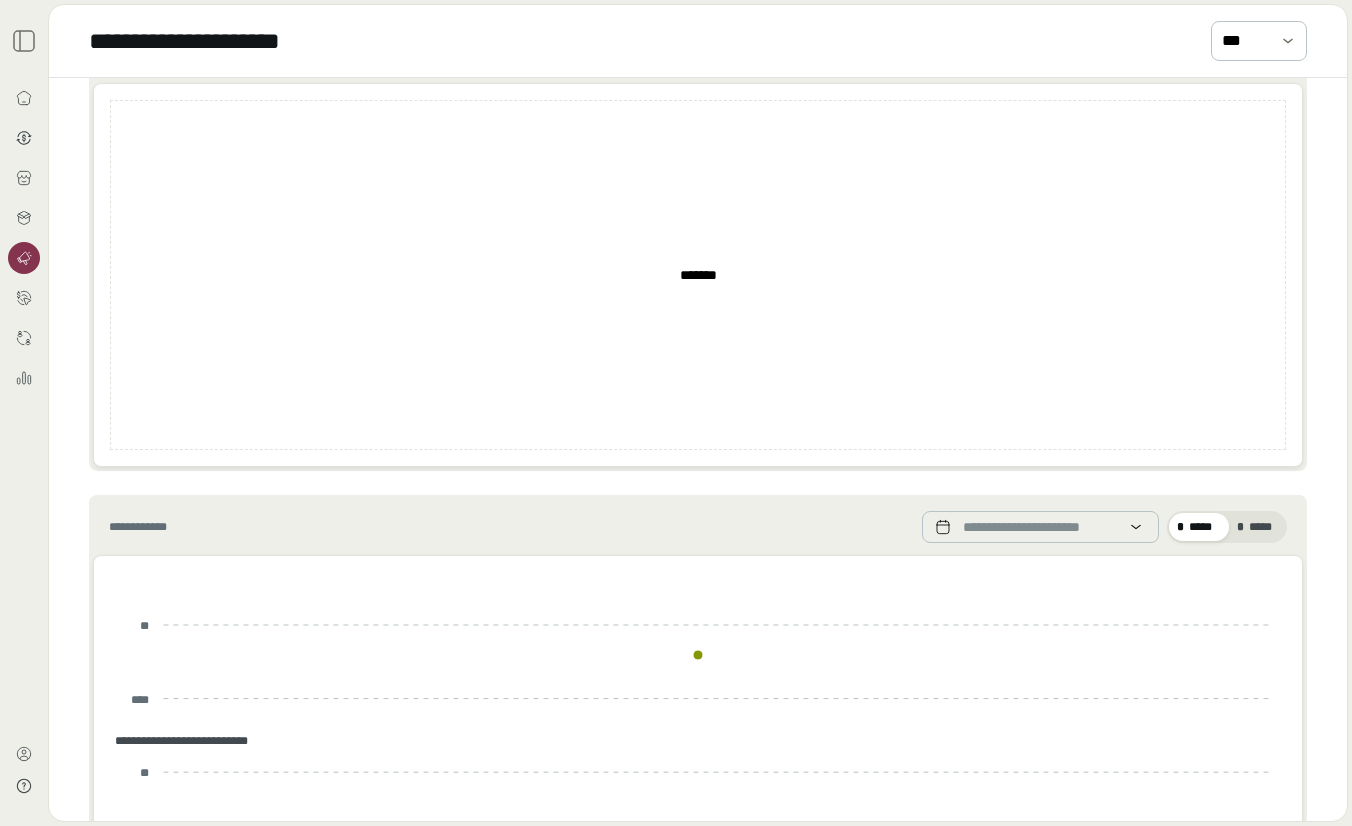 scroll, scrollTop: 0, scrollLeft: 0, axis: both 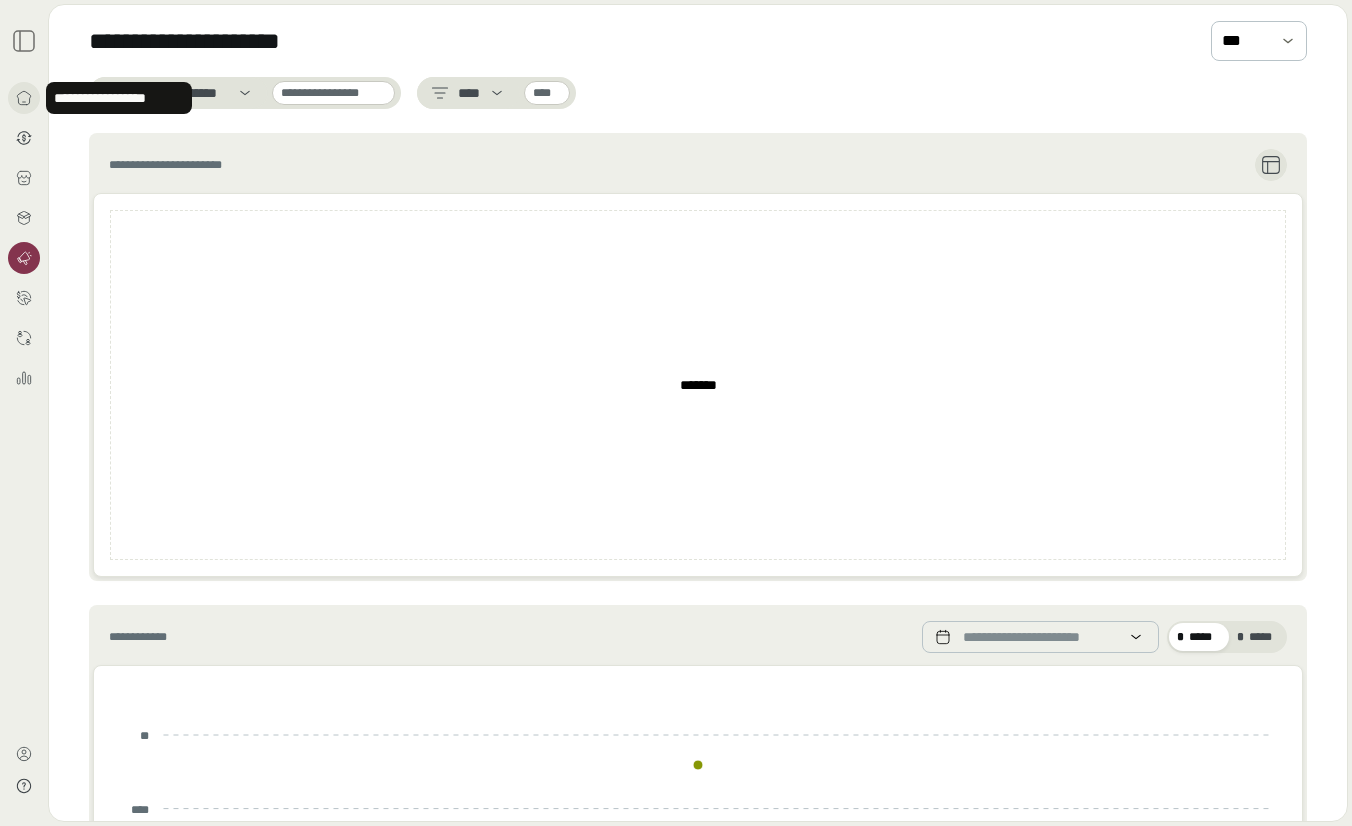 click 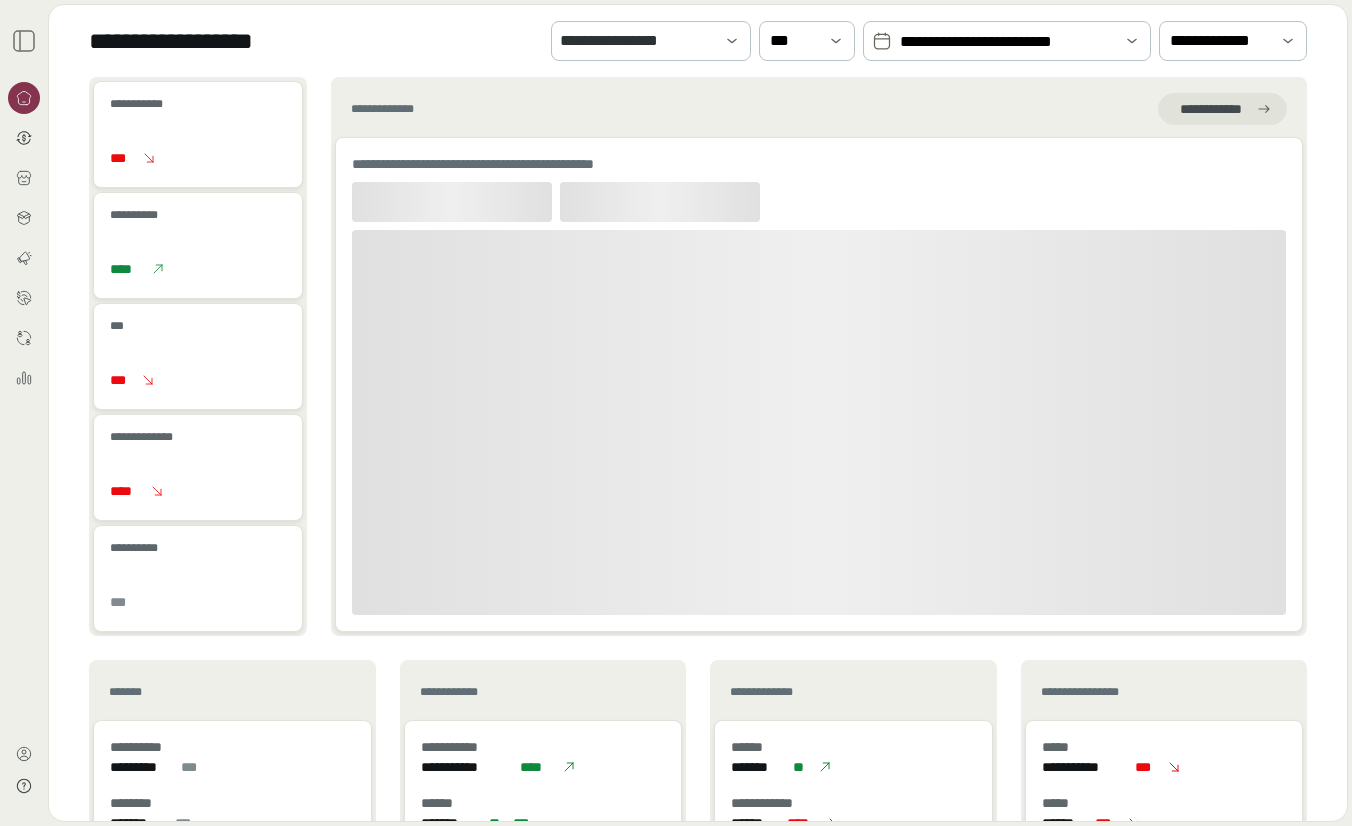 click 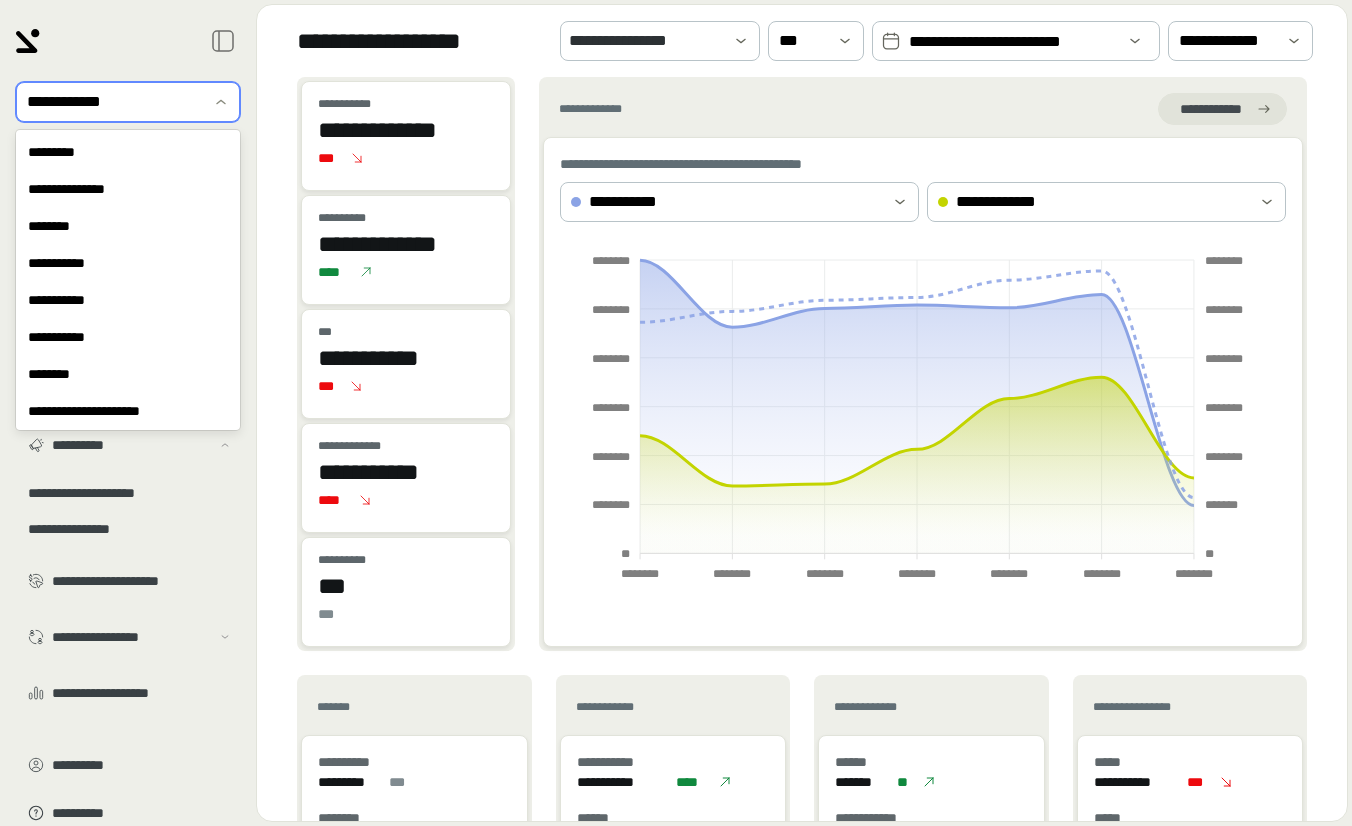 click at bounding box center (114, 102) 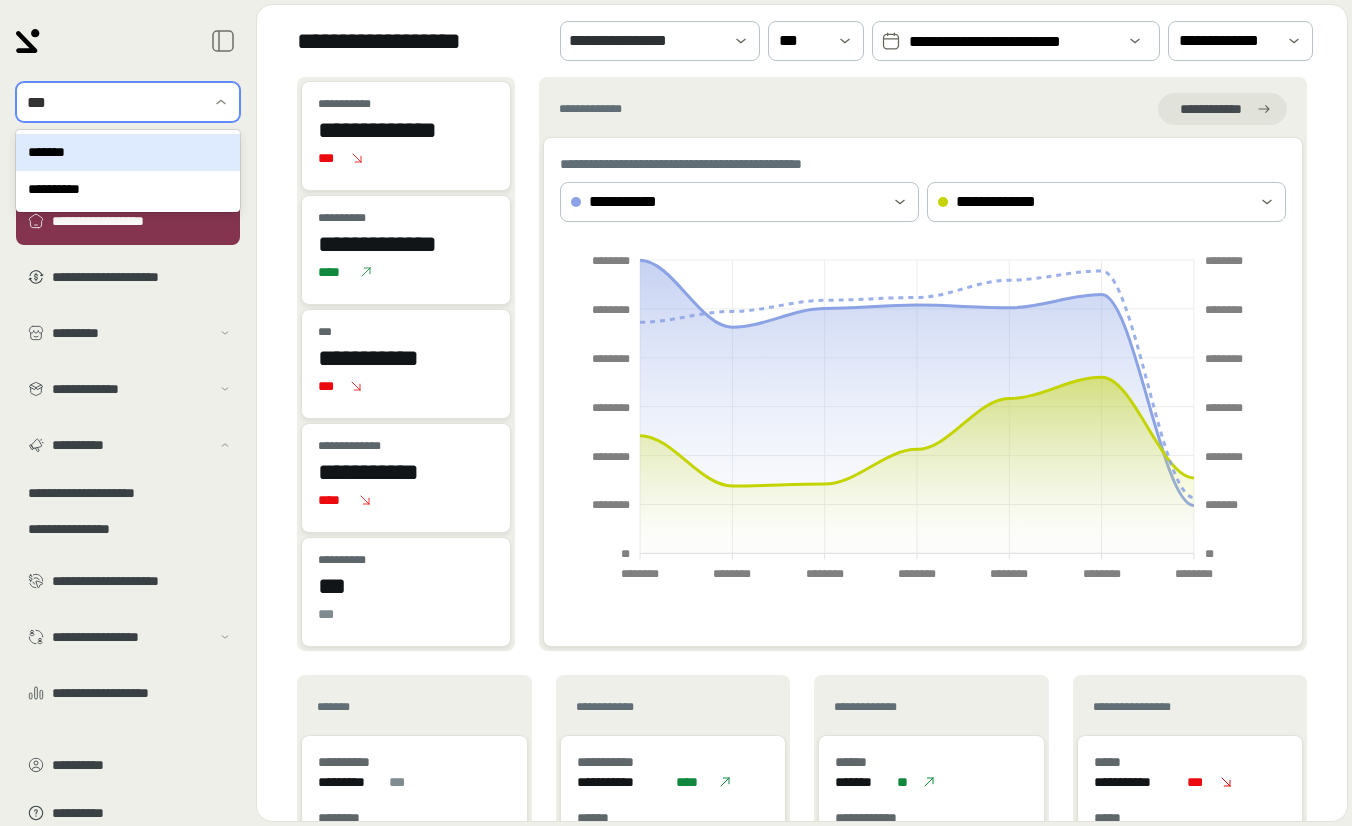 type on "****" 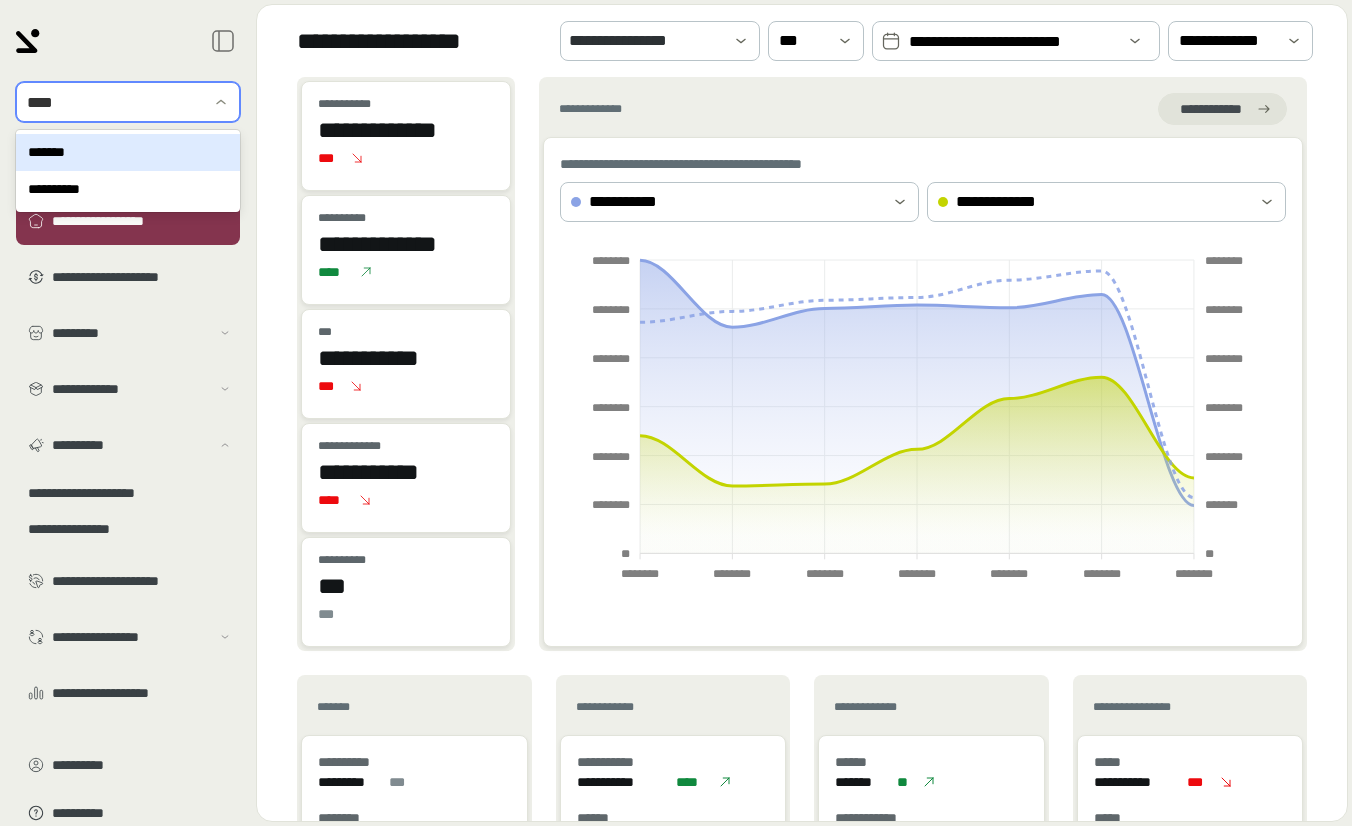type 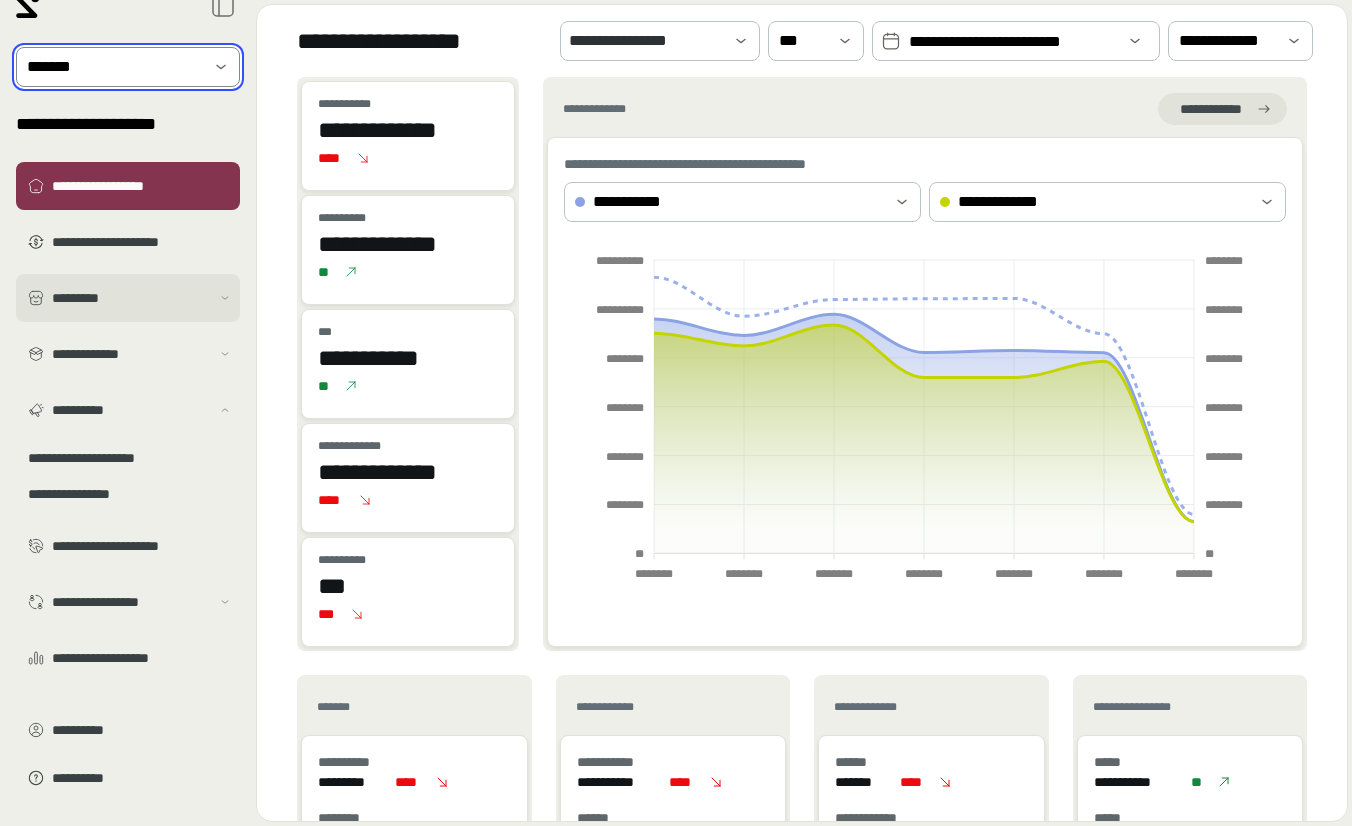 scroll, scrollTop: 27, scrollLeft: 0, axis: vertical 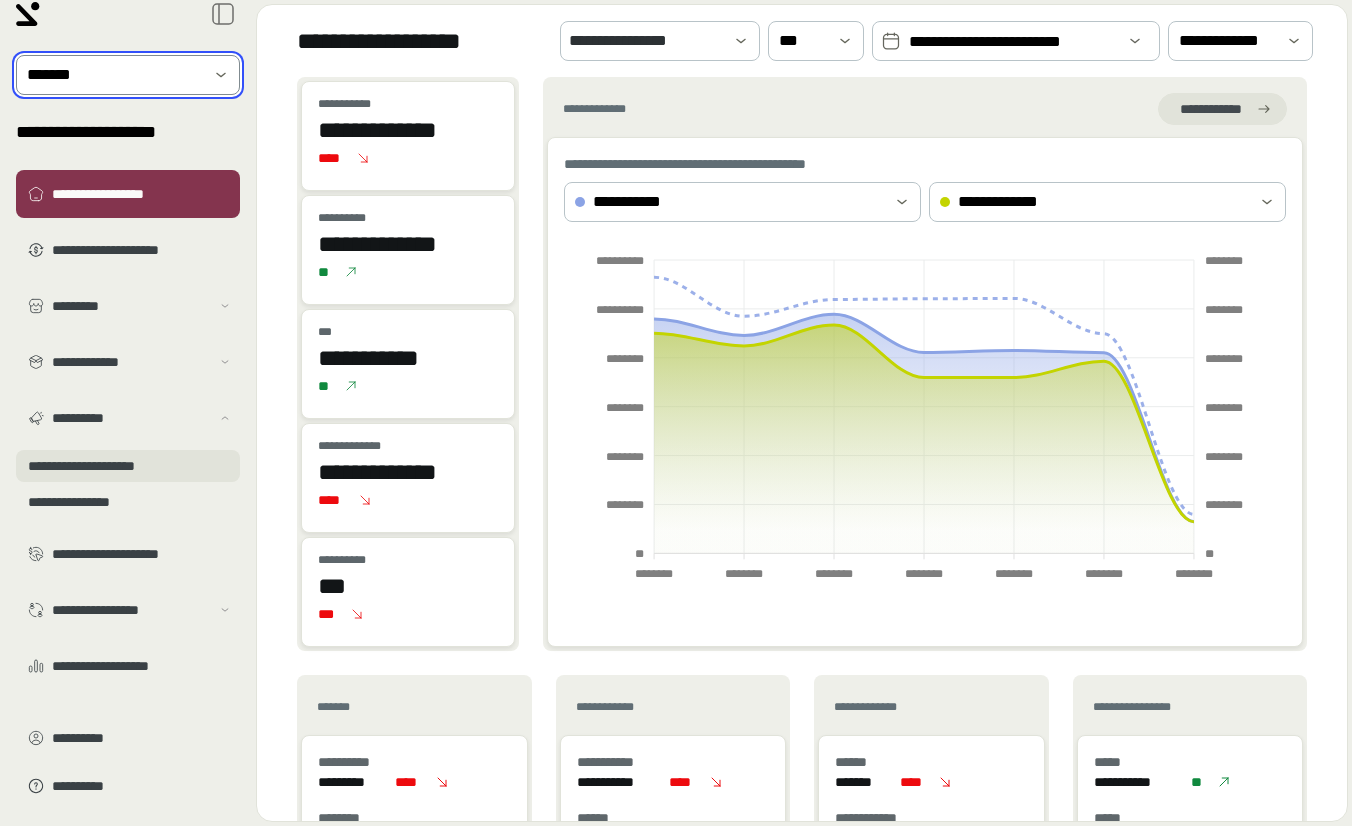 click on "**********" at bounding box center [128, 466] 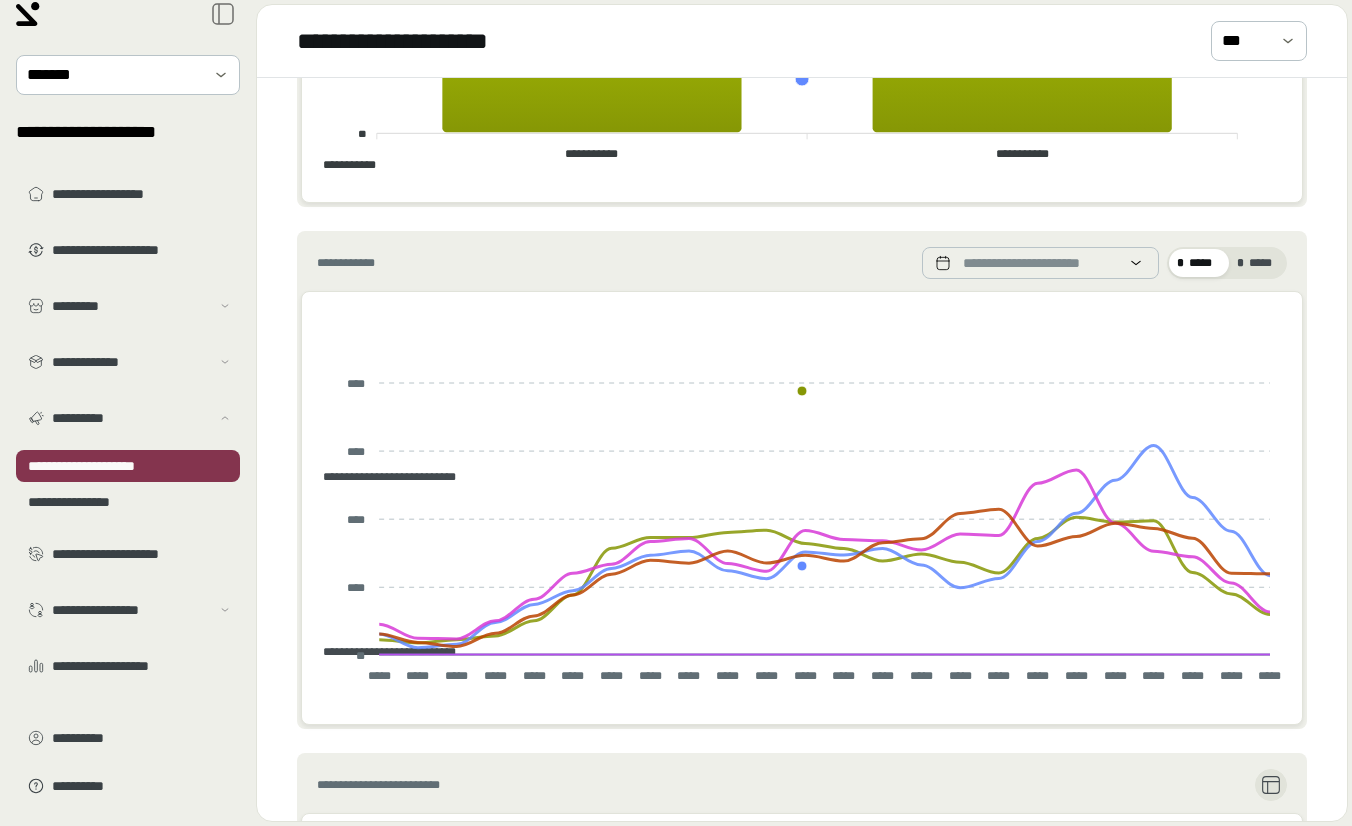 scroll, scrollTop: 667, scrollLeft: 0, axis: vertical 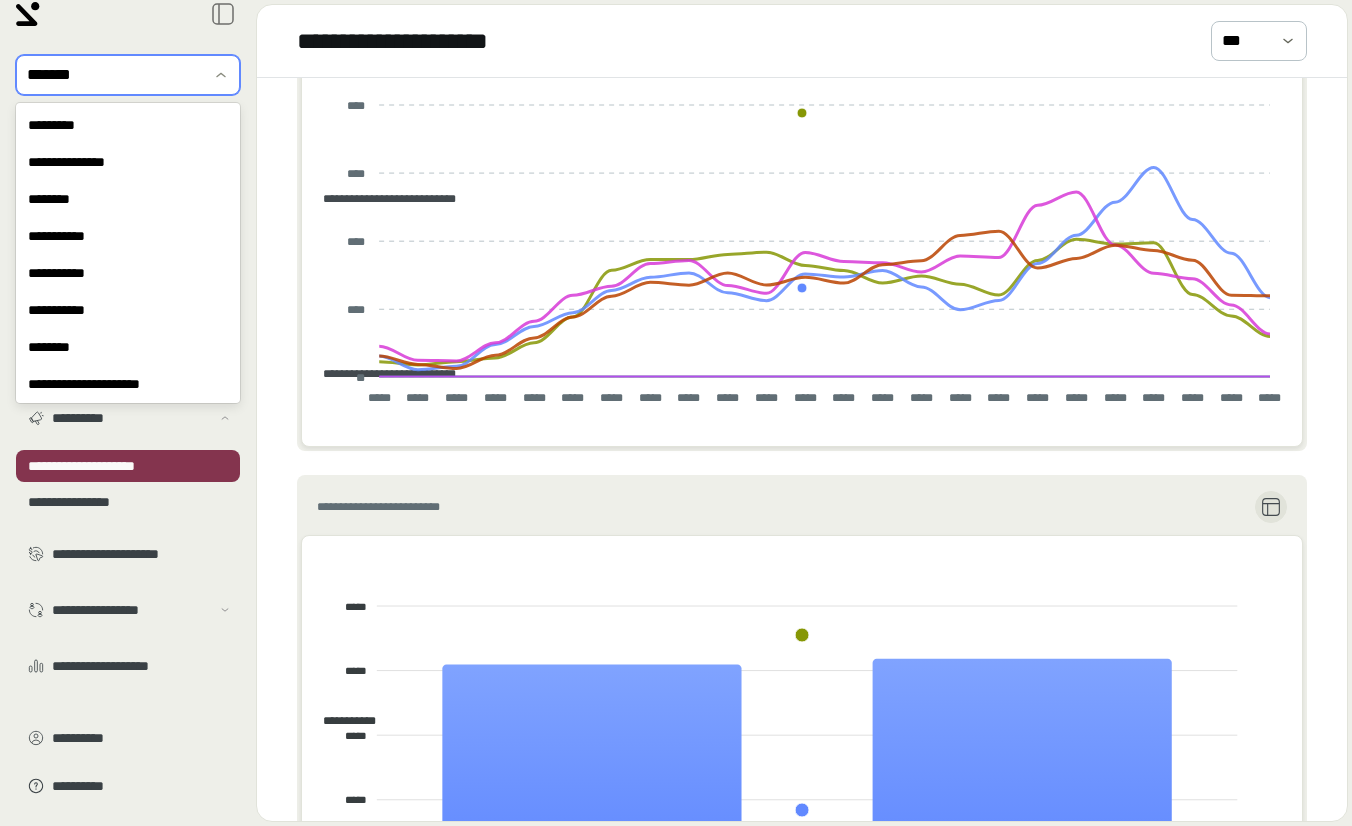 click at bounding box center [114, 75] 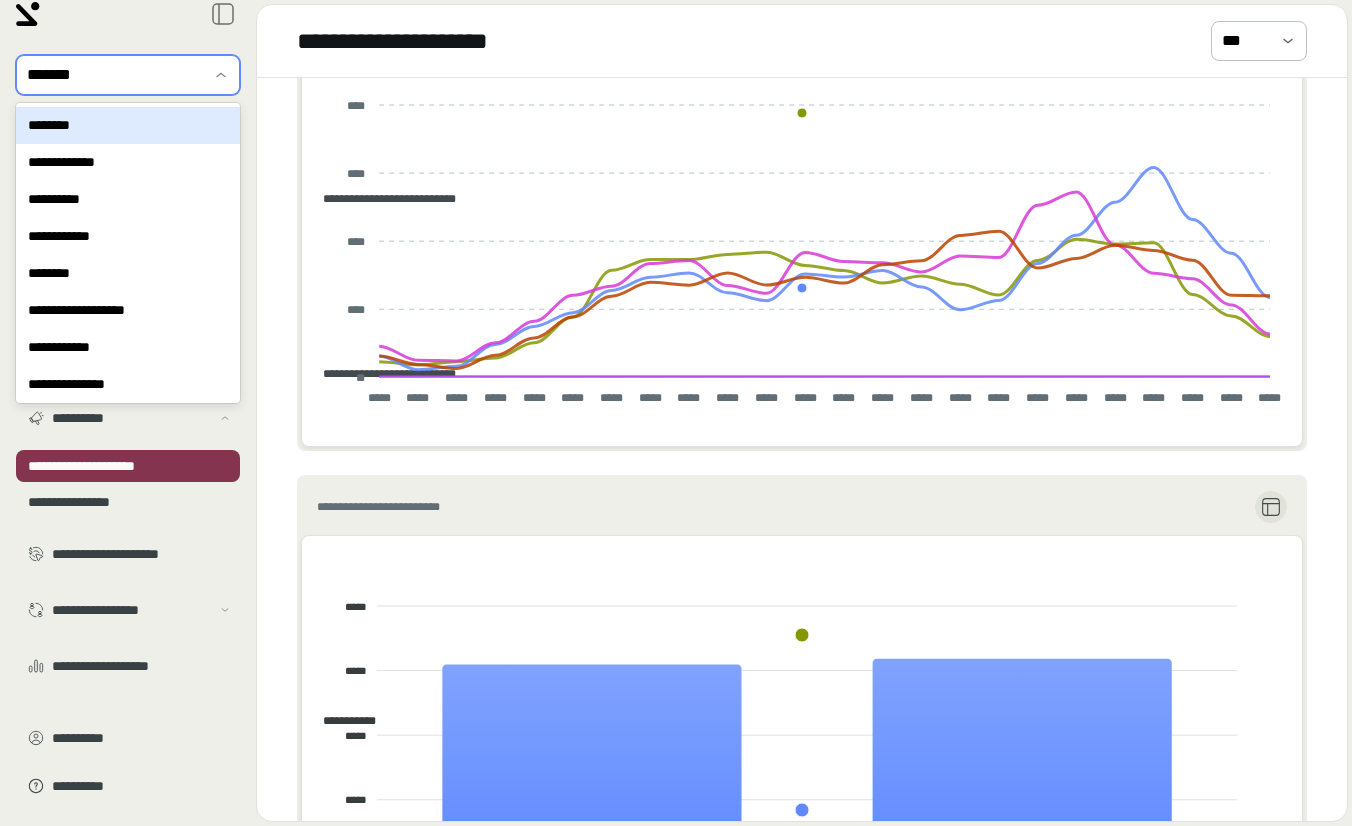 scroll, scrollTop: 497, scrollLeft: 0, axis: vertical 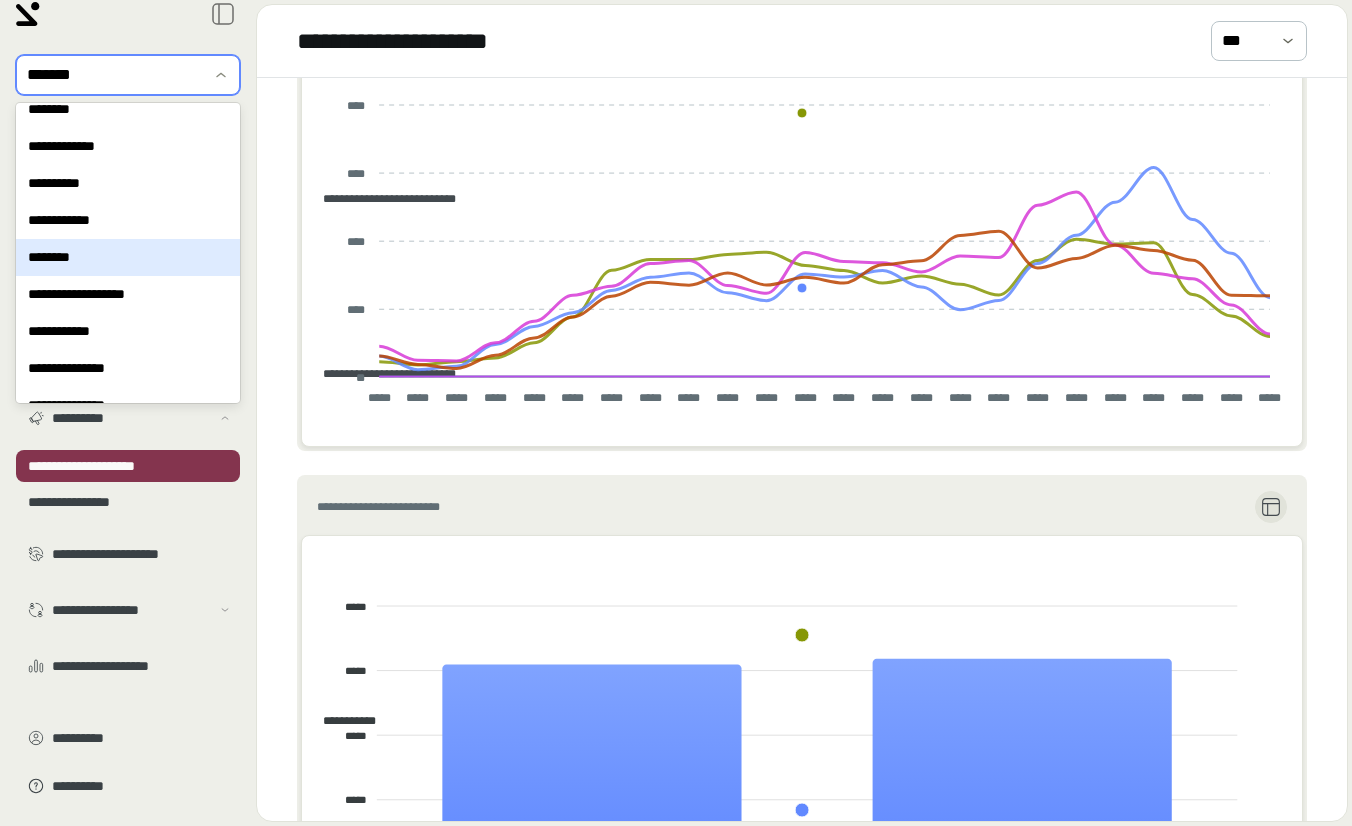 click on "********" at bounding box center [128, 257] 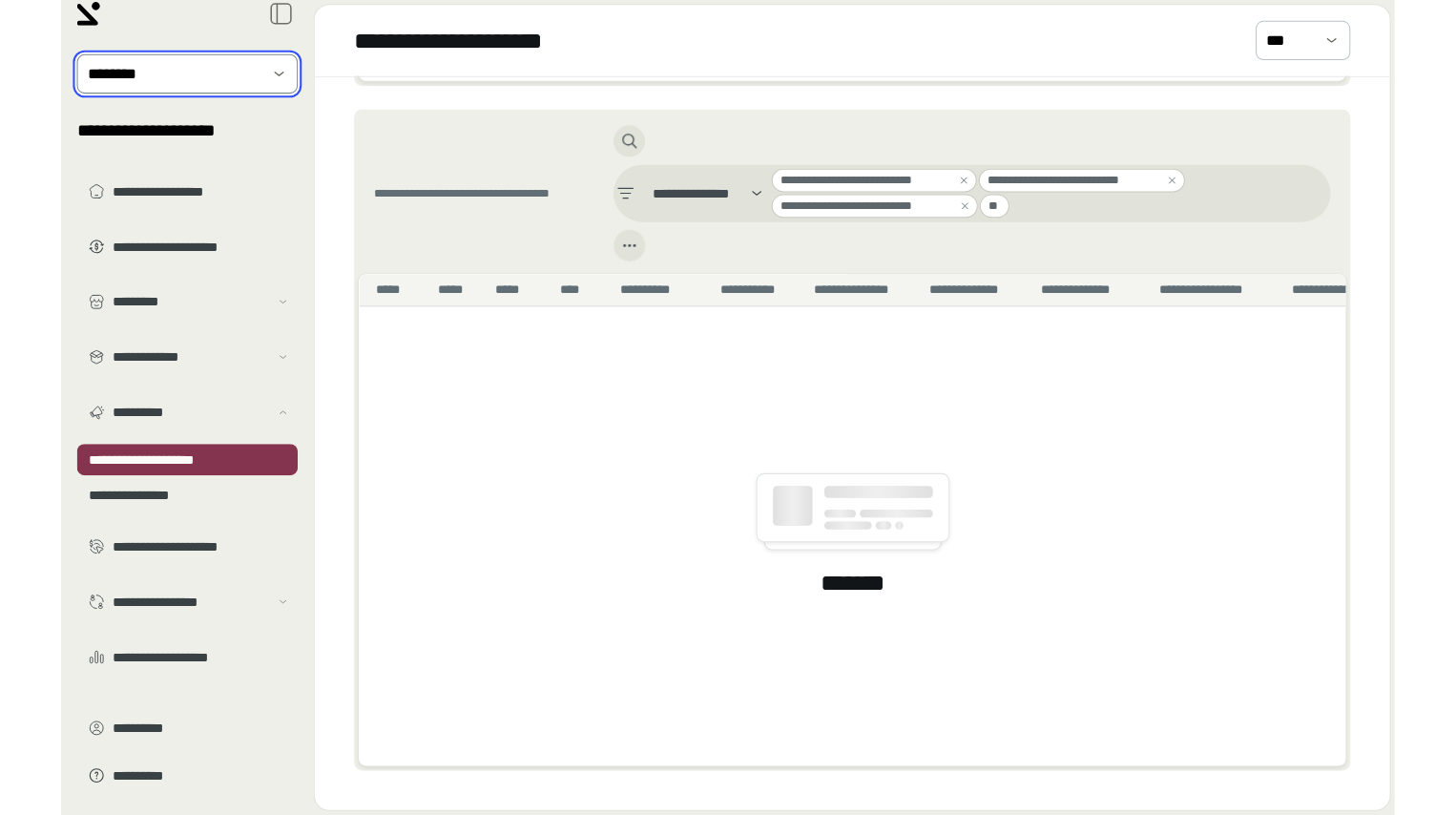 scroll, scrollTop: 1434, scrollLeft: 0, axis: vertical 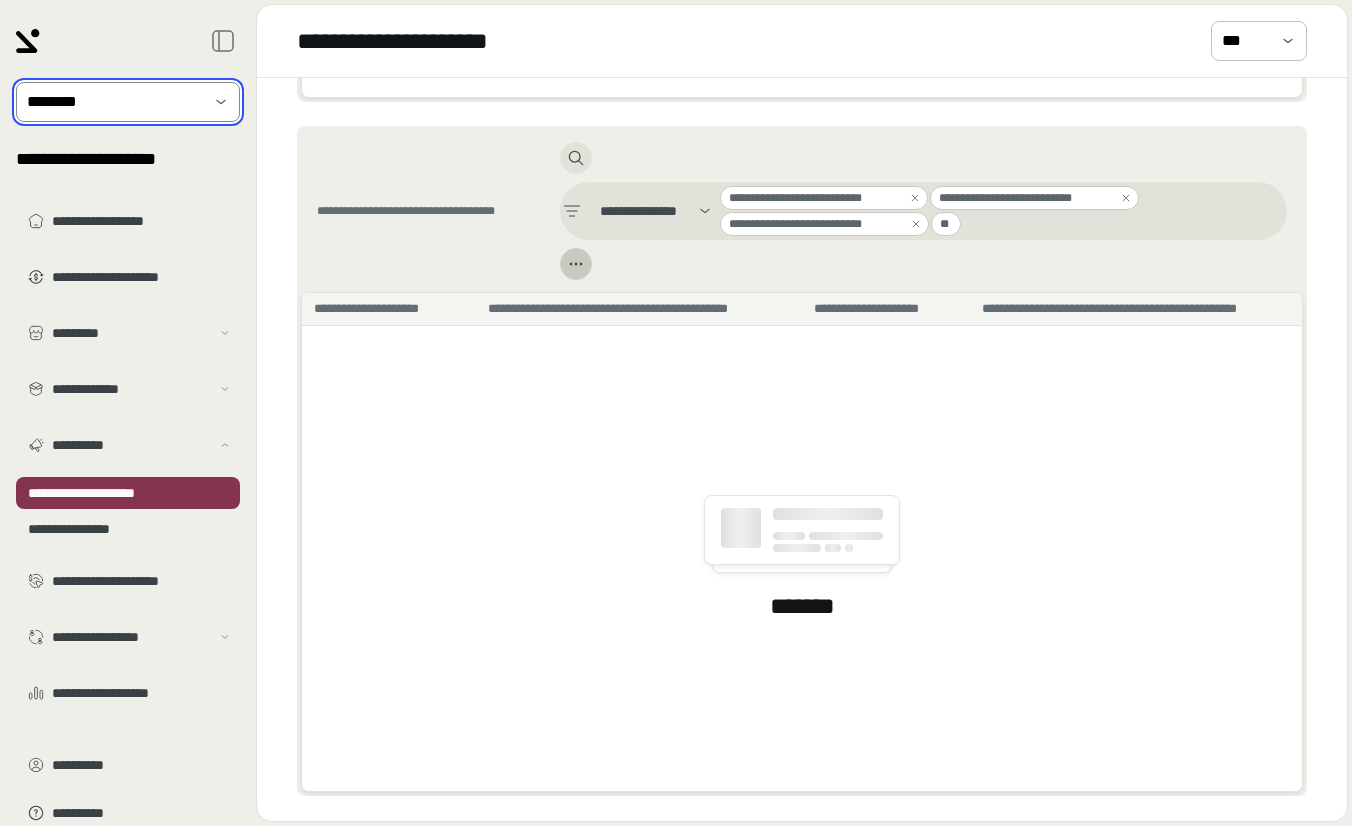 click 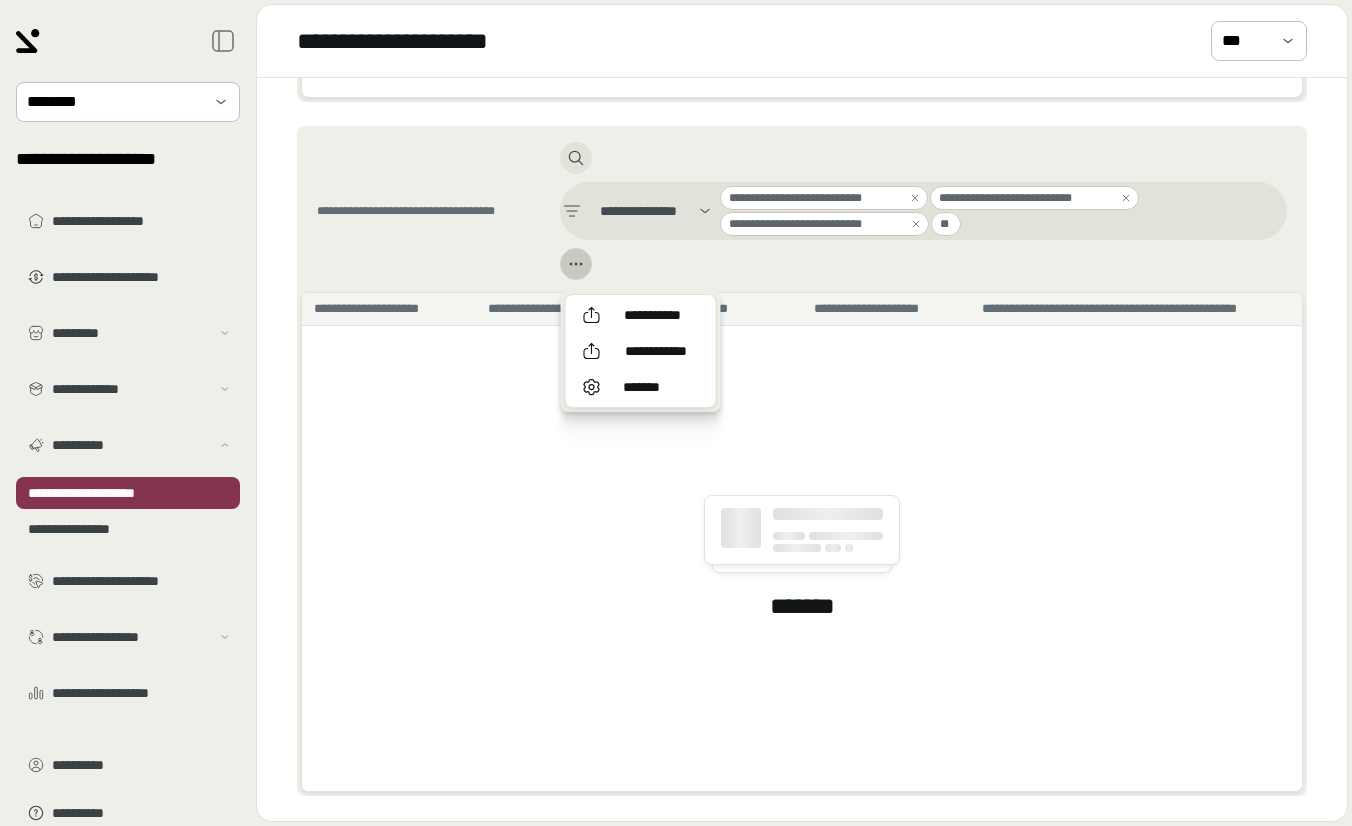 click 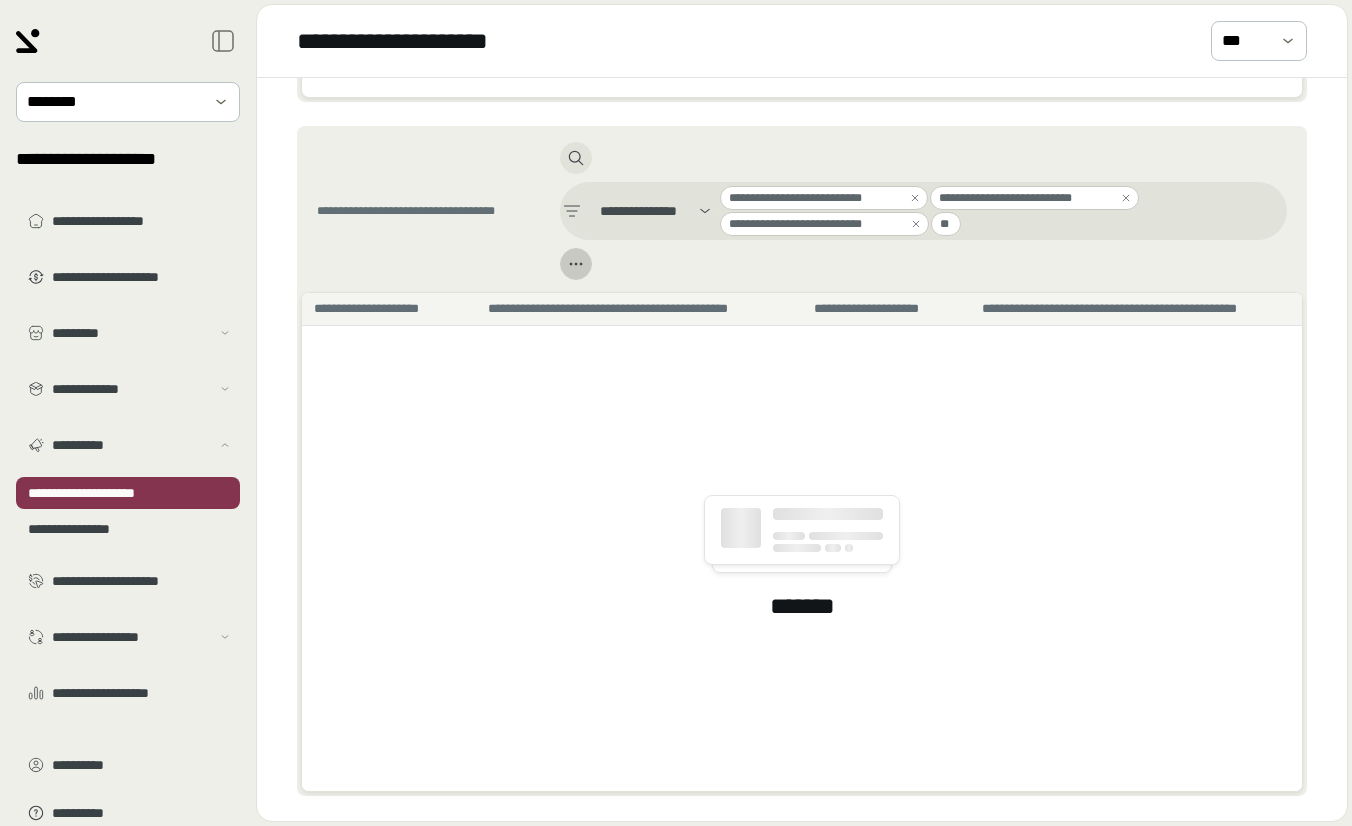 click 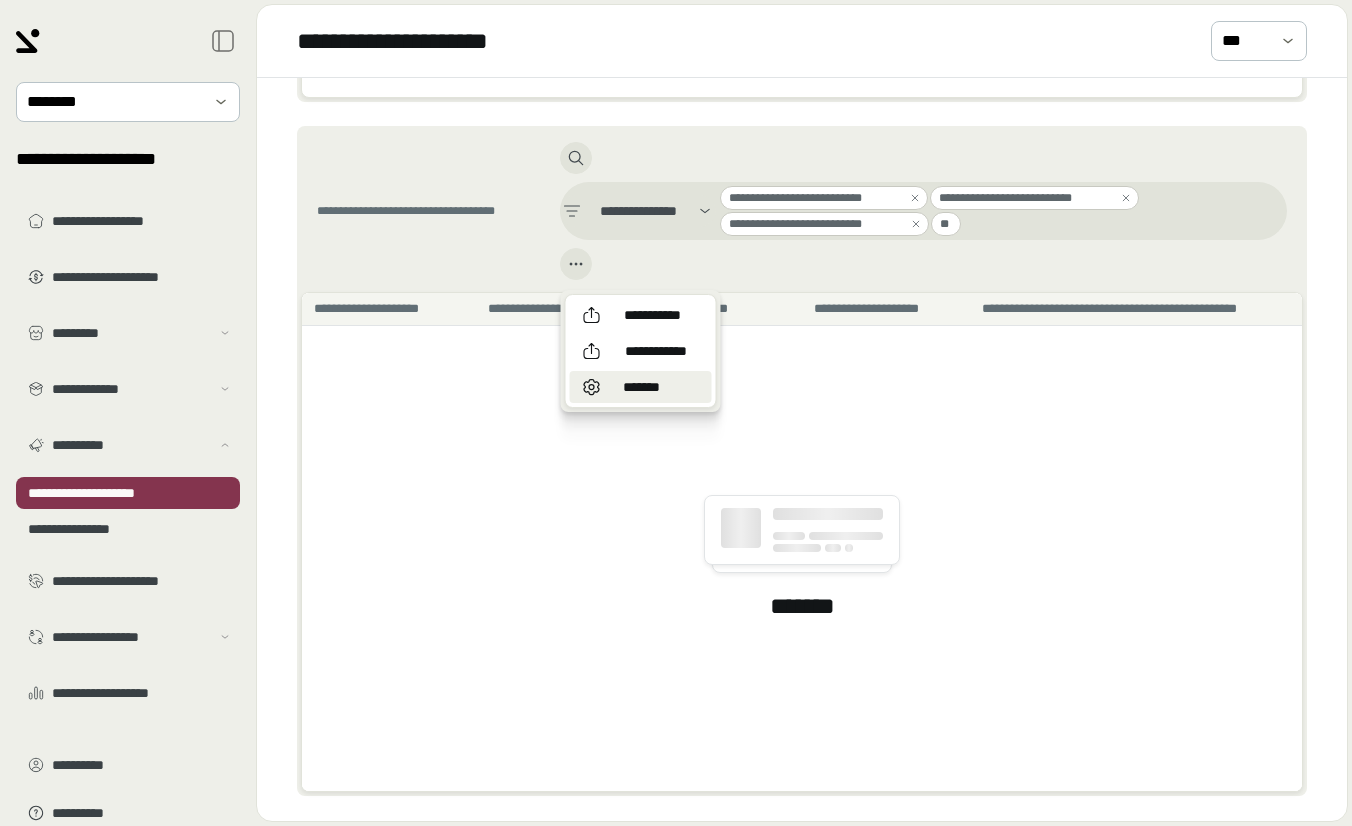 click on "*******" at bounding box center (642, 387) 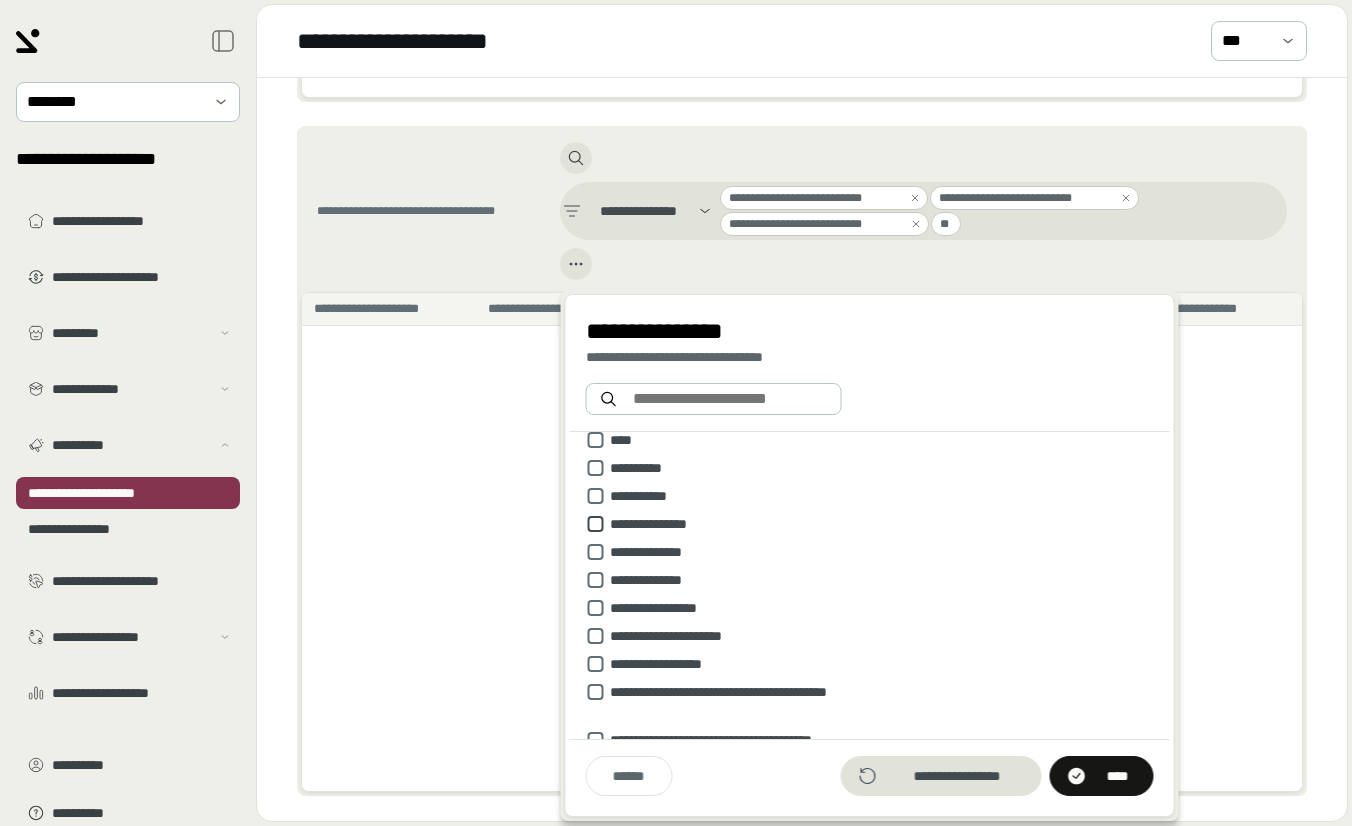 scroll, scrollTop: 0, scrollLeft: 0, axis: both 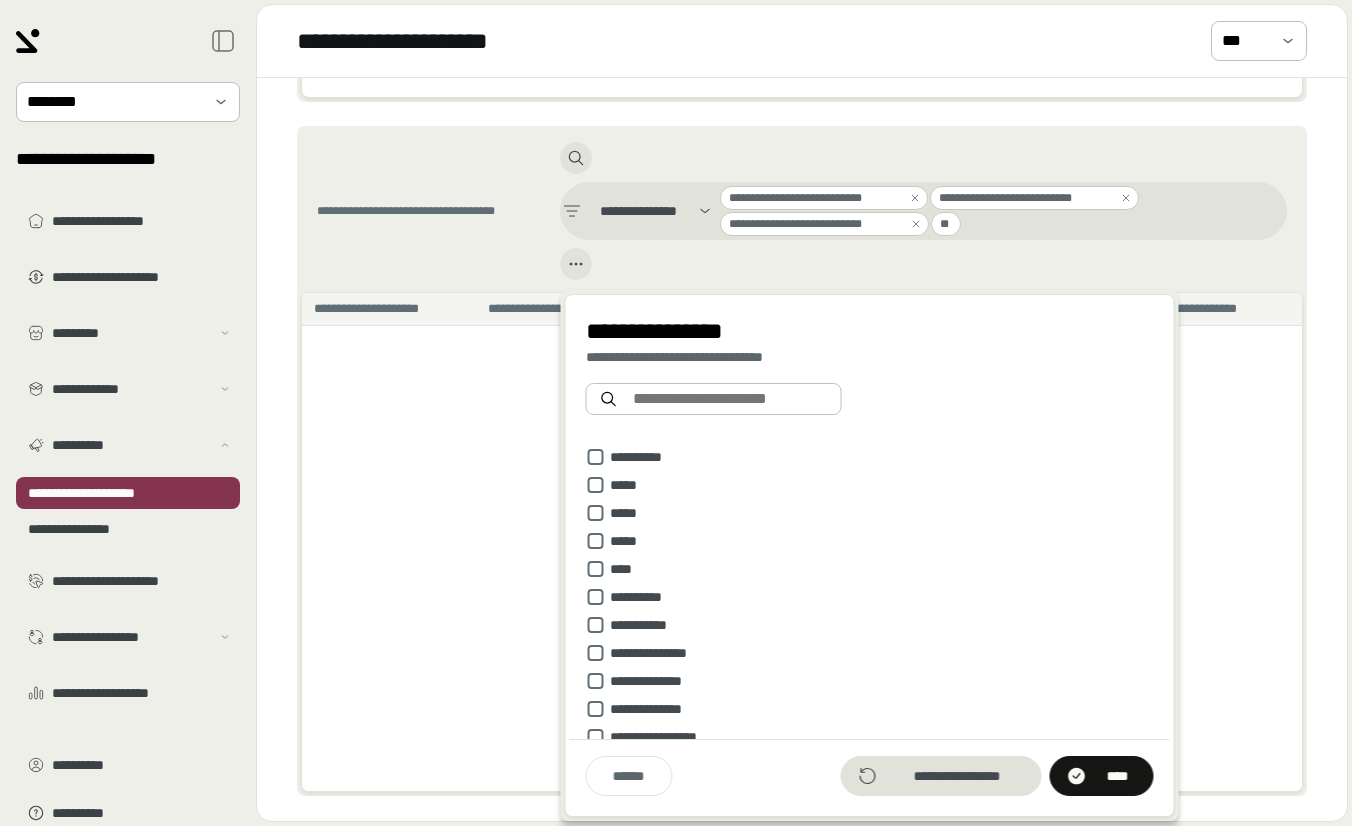 click on "*******" at bounding box center (802, 559) 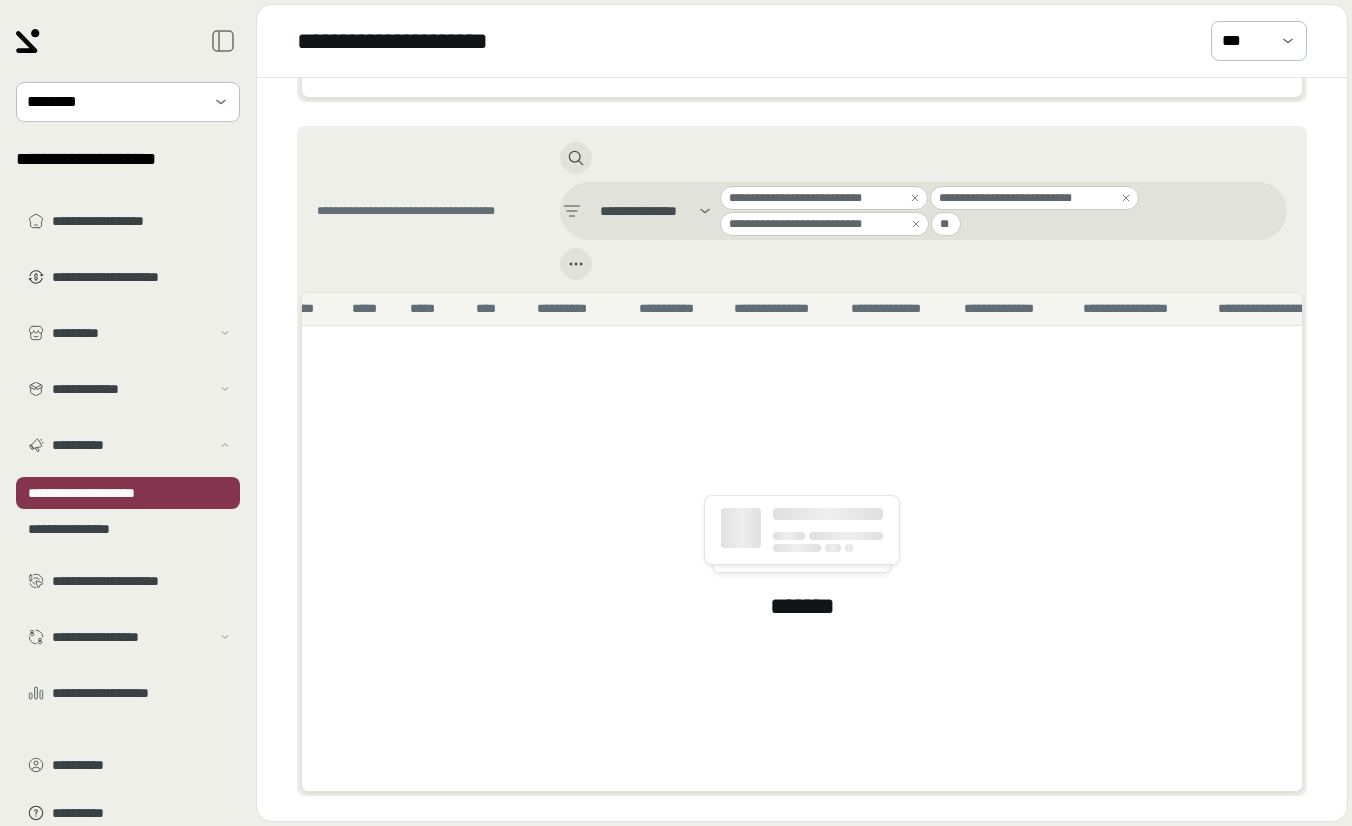 scroll, scrollTop: 0, scrollLeft: 0, axis: both 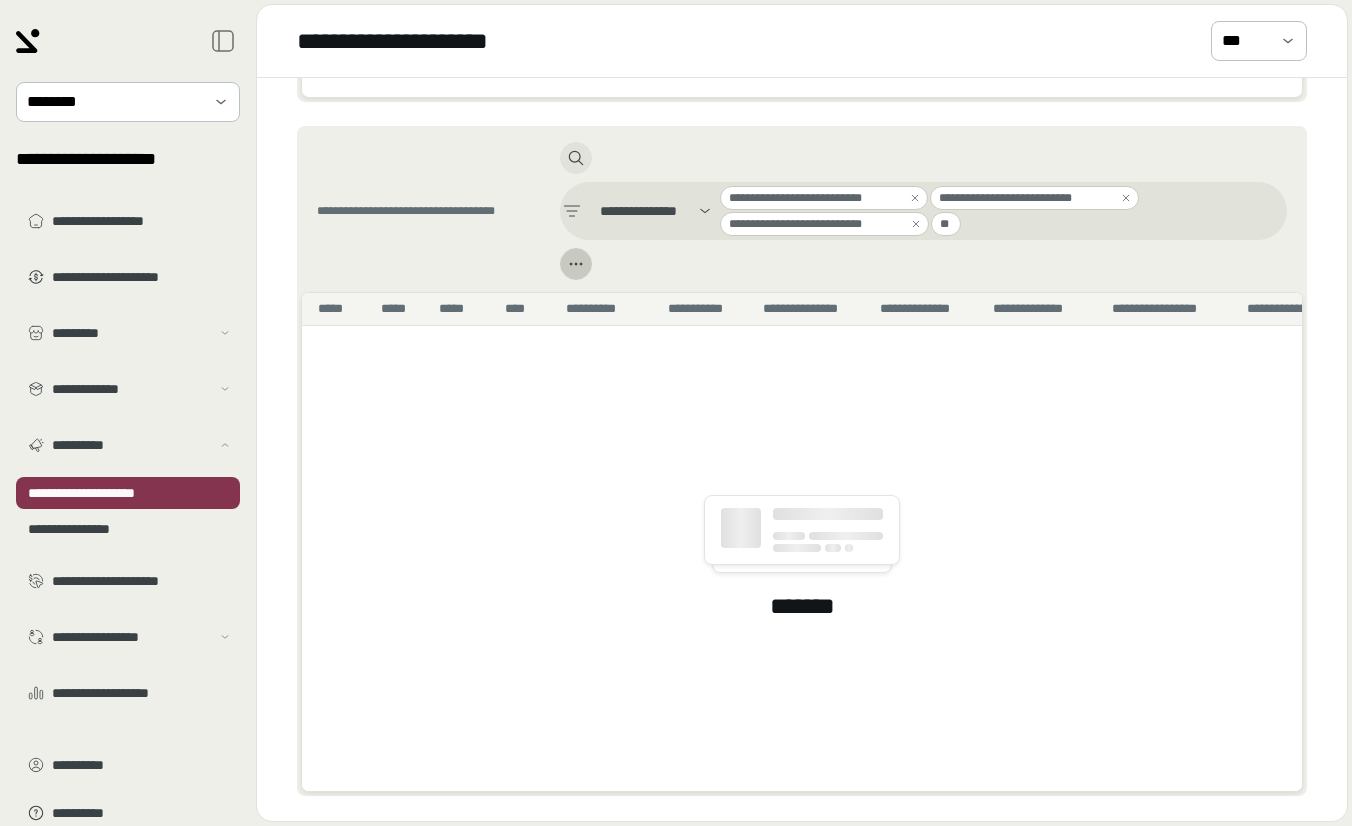 click 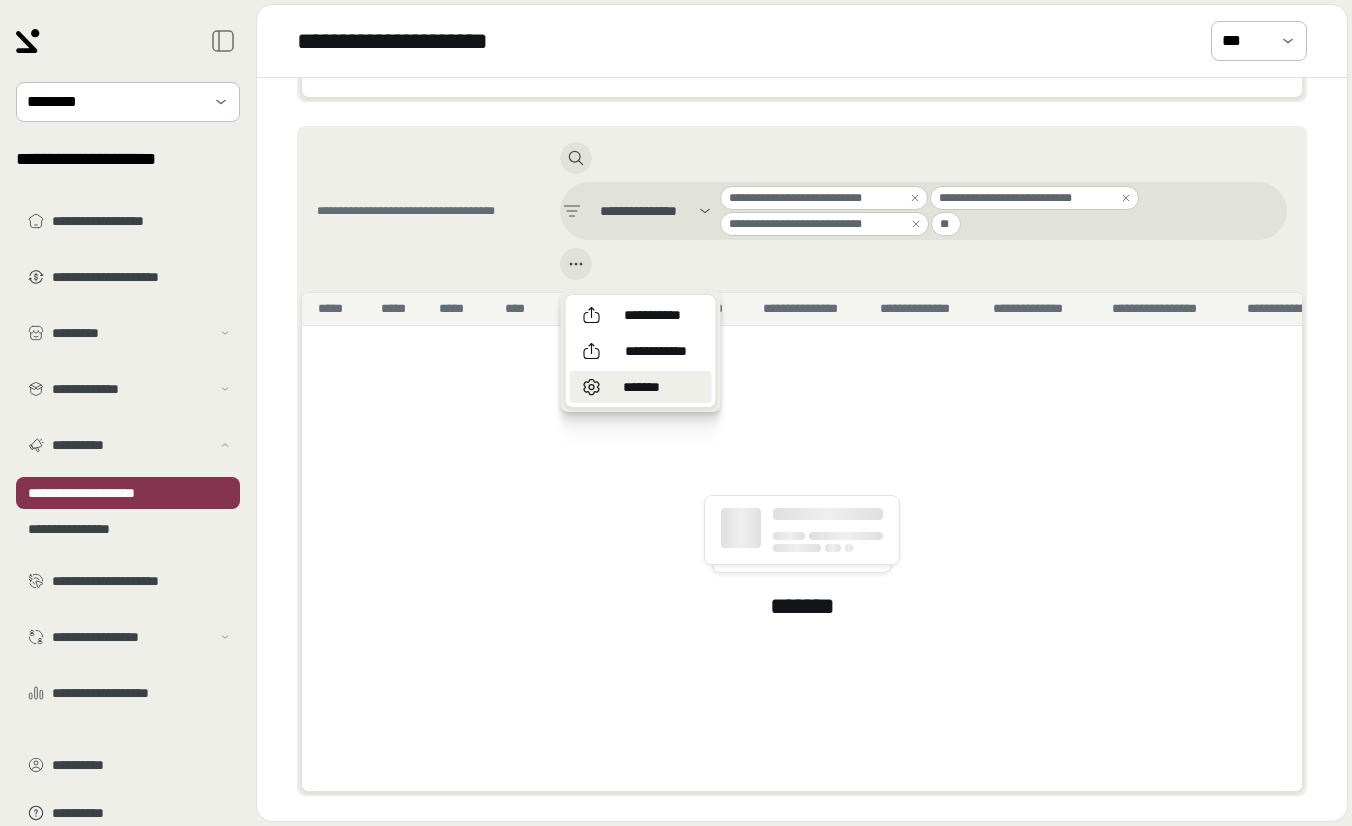 click on "*******" at bounding box center (642, 387) 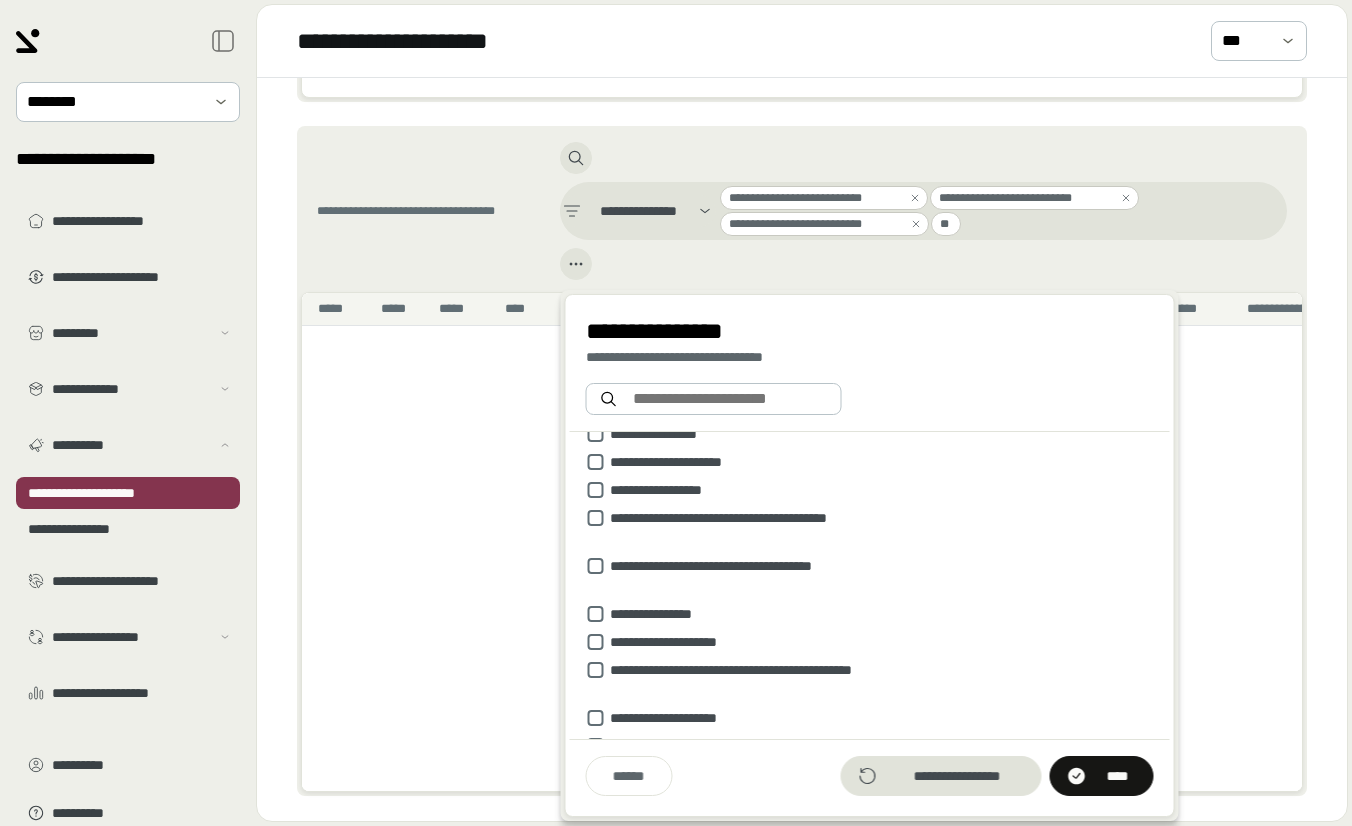 scroll, scrollTop: 357, scrollLeft: 0, axis: vertical 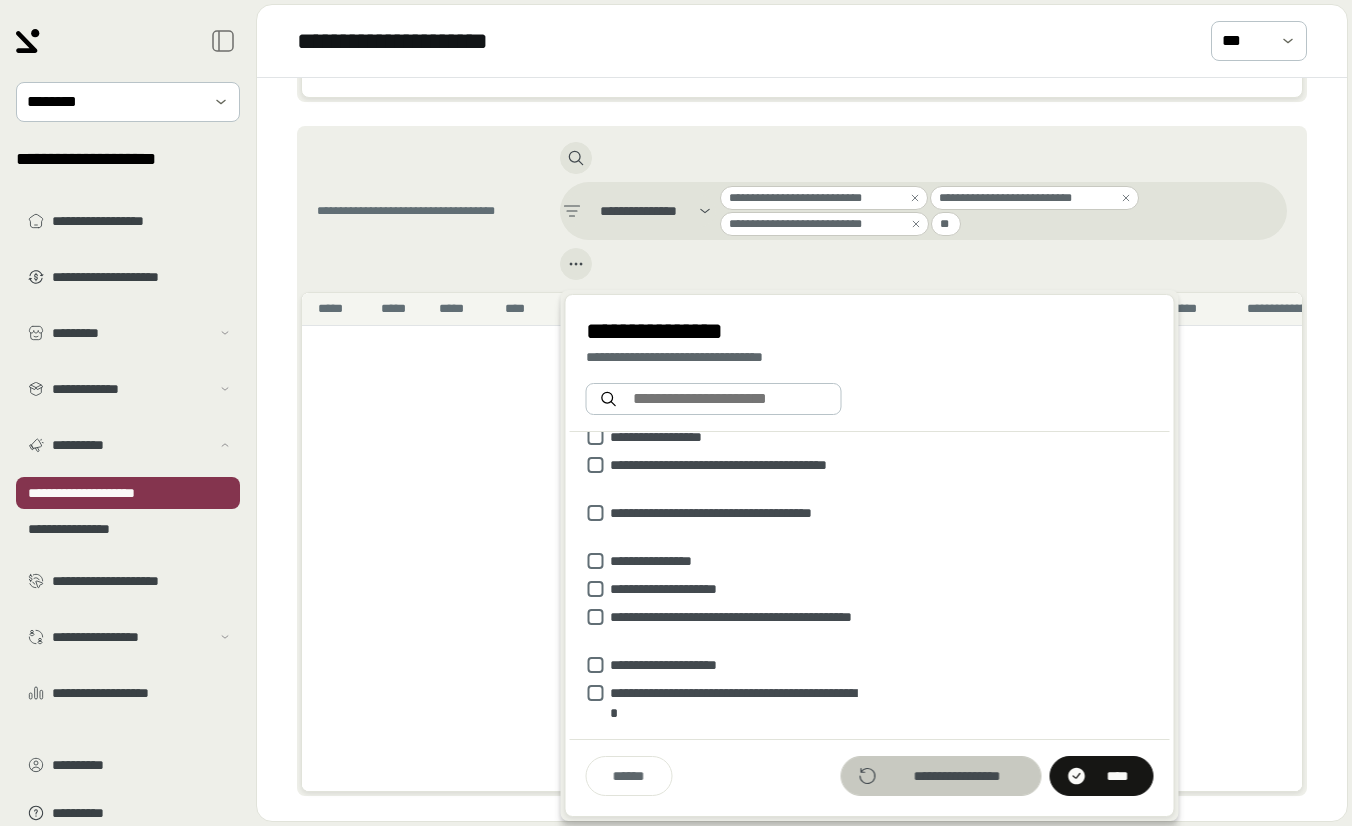click at bounding box center (941, 776) 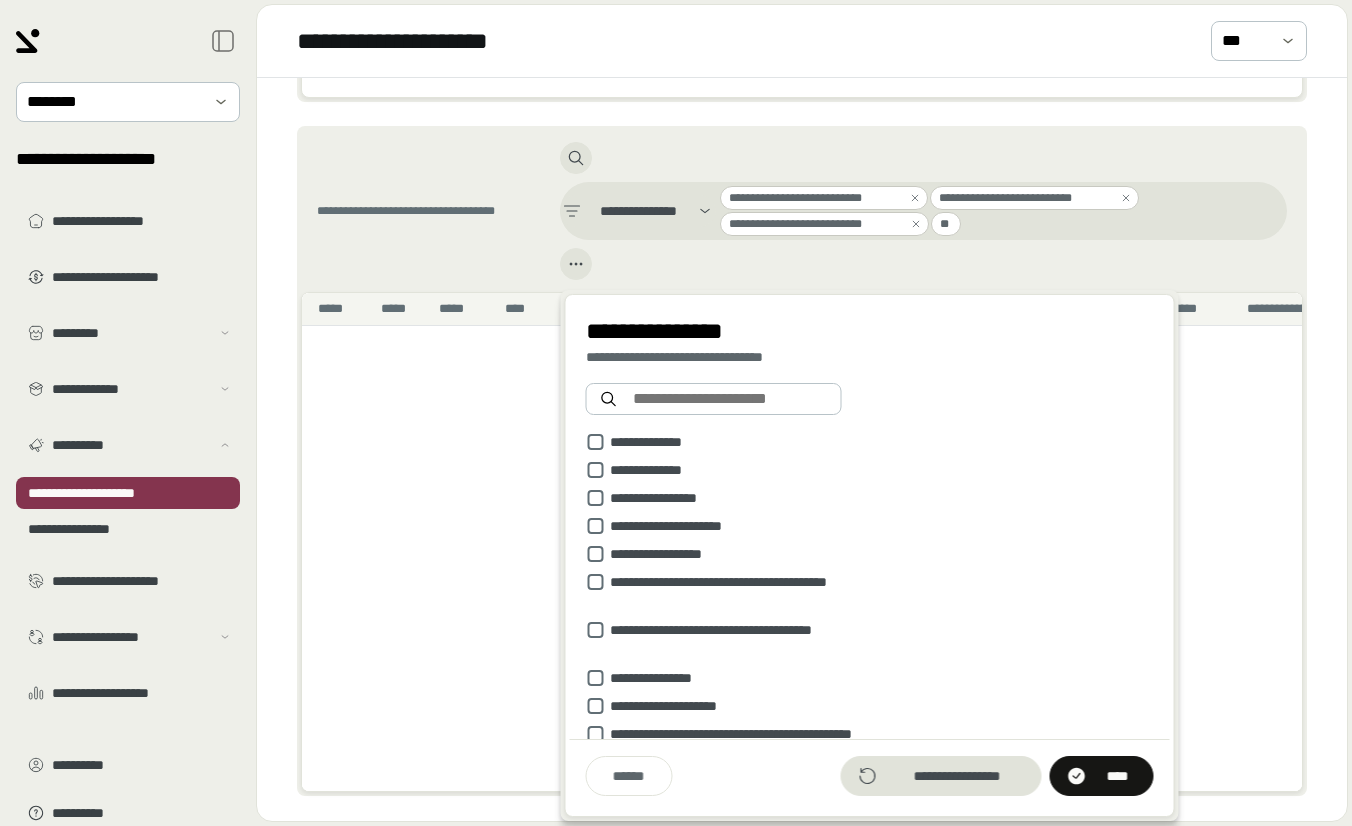 scroll, scrollTop: 0, scrollLeft: 0, axis: both 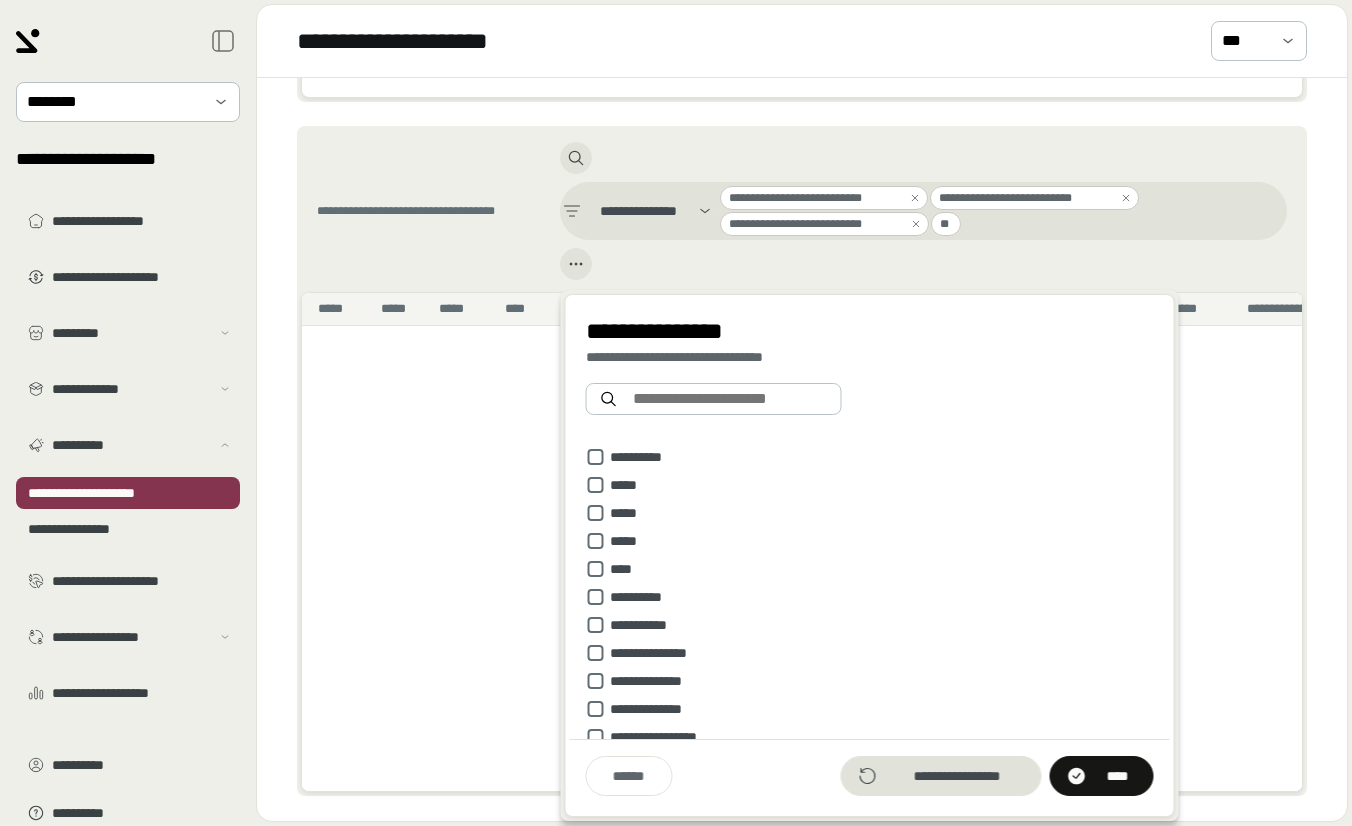 click on "*******" at bounding box center [802, 559] 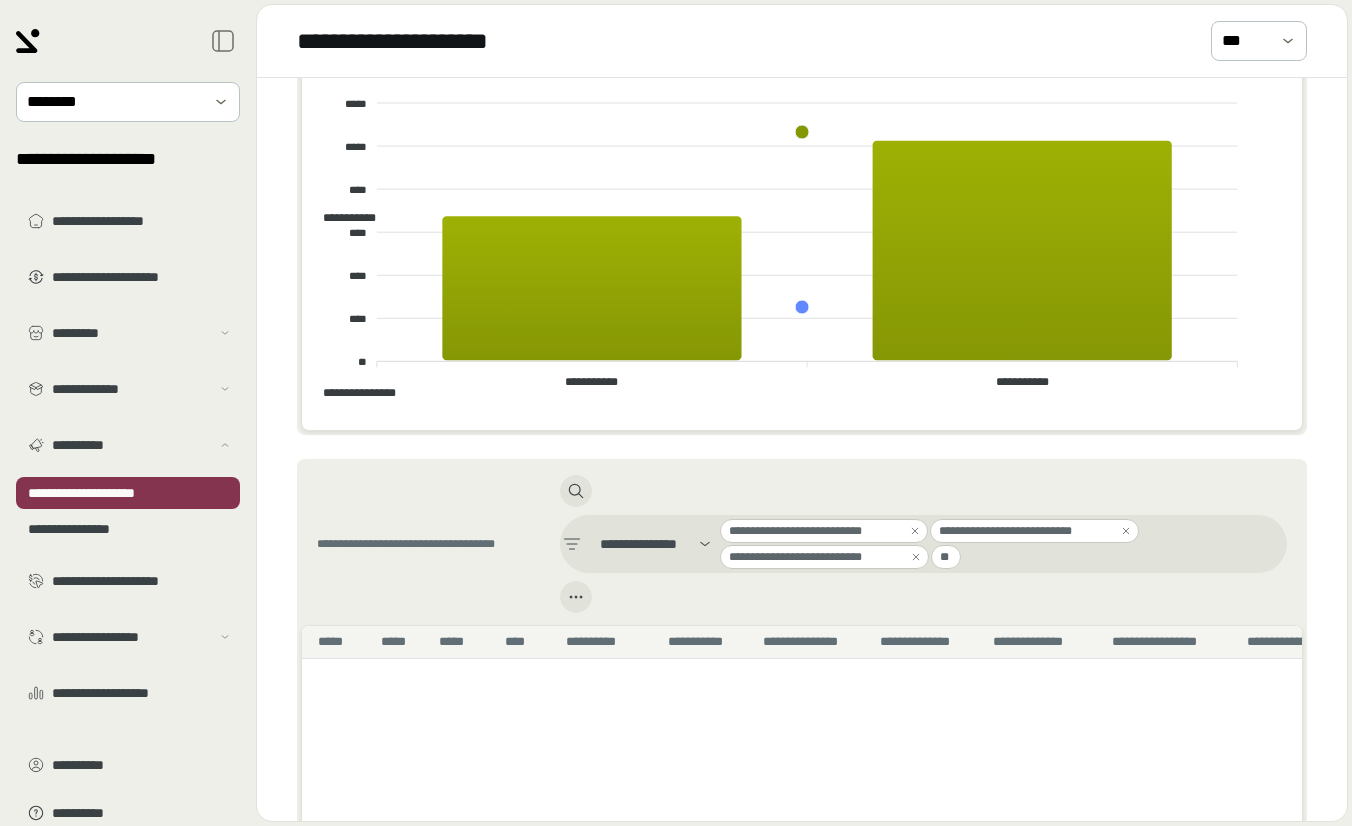 scroll, scrollTop: 1248, scrollLeft: 0, axis: vertical 